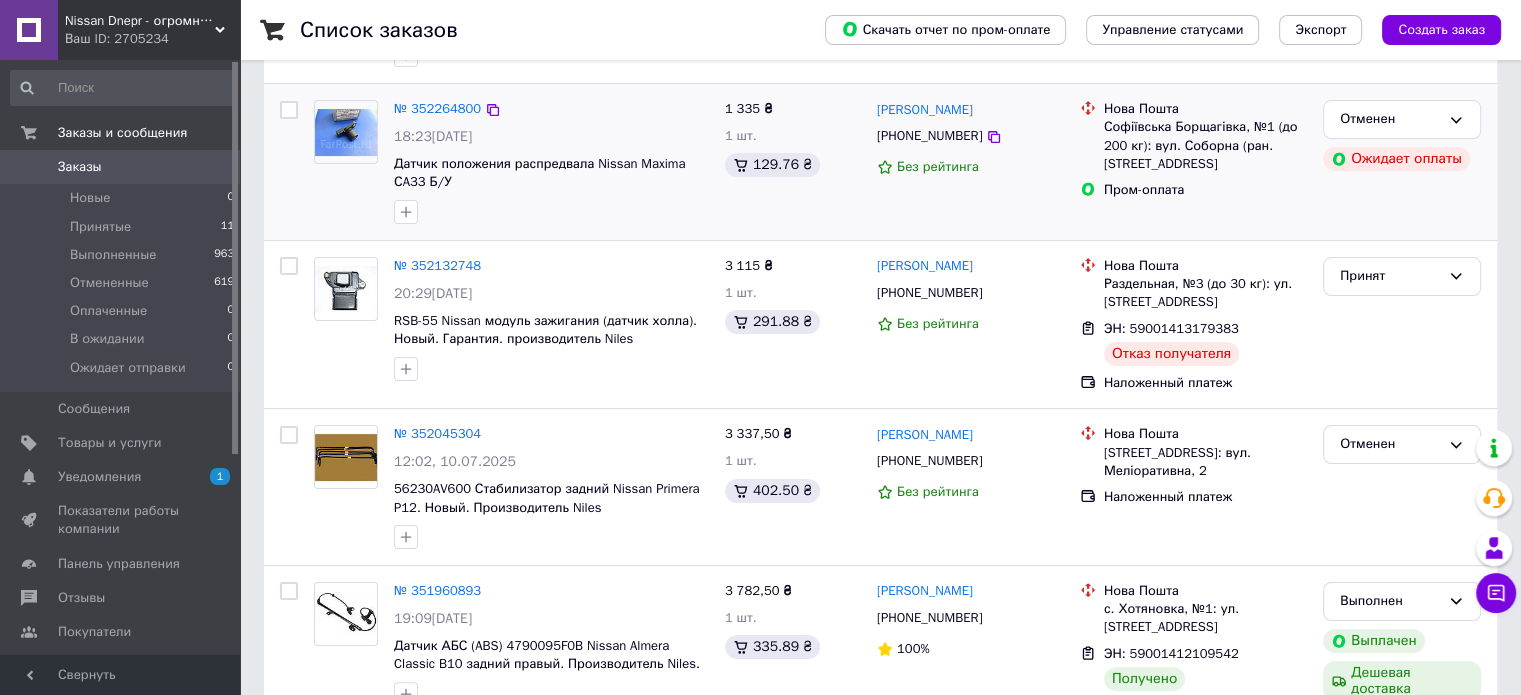 scroll, scrollTop: 300, scrollLeft: 0, axis: vertical 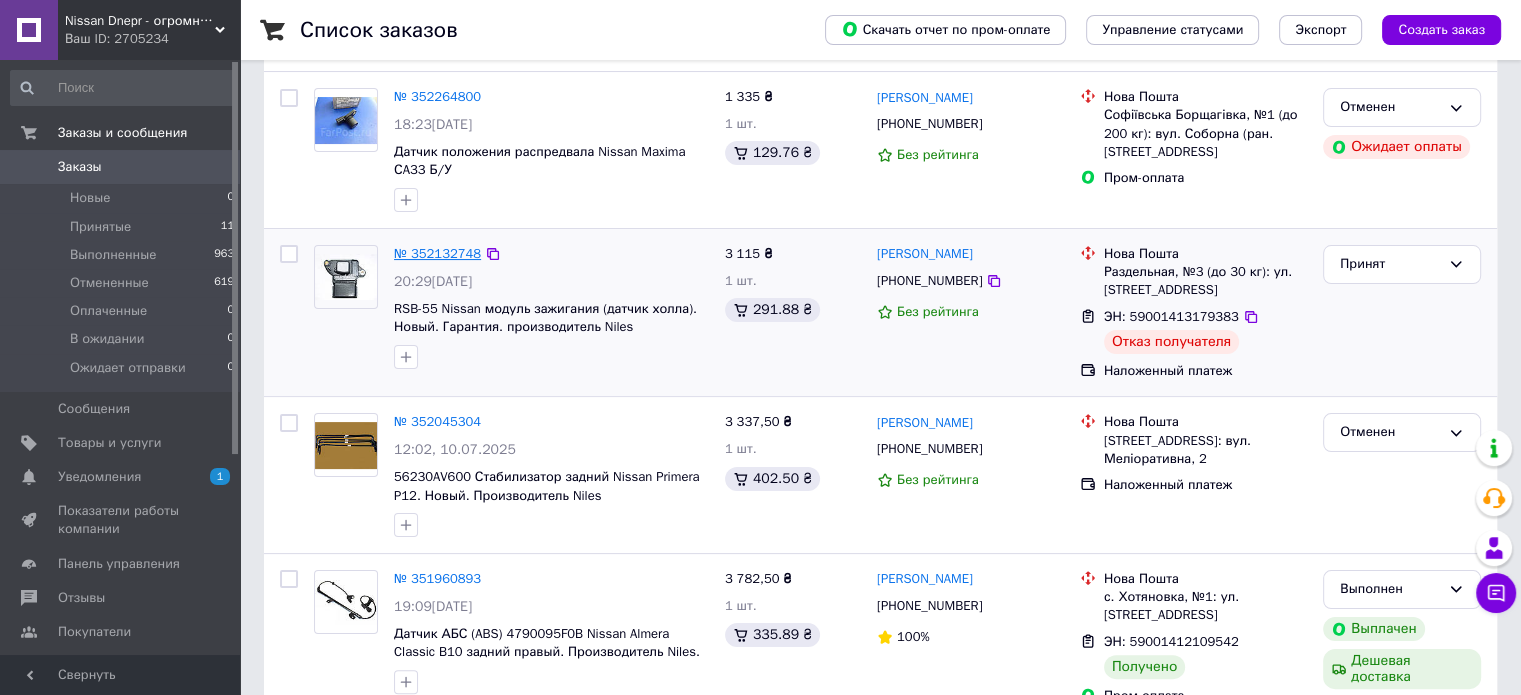 click on "№ 352132748" at bounding box center (437, 253) 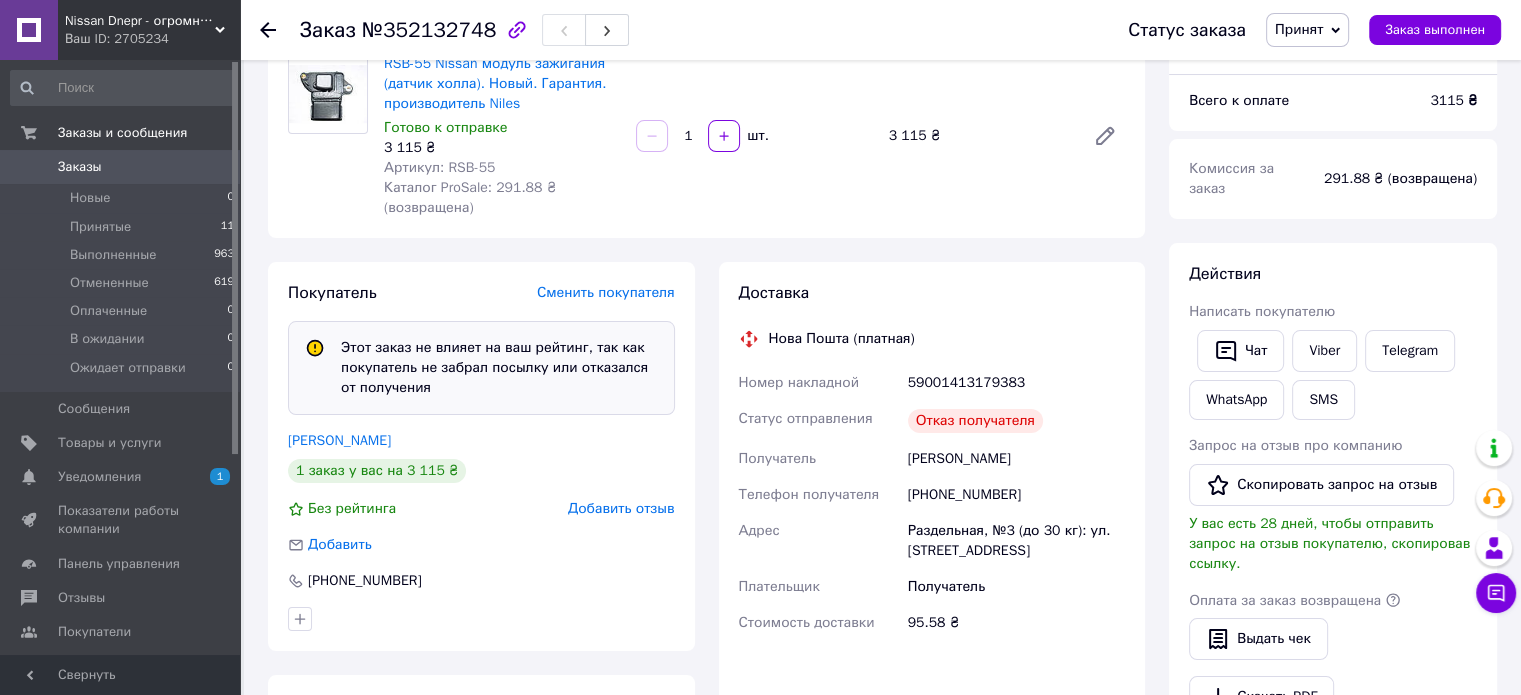scroll, scrollTop: 300, scrollLeft: 0, axis: vertical 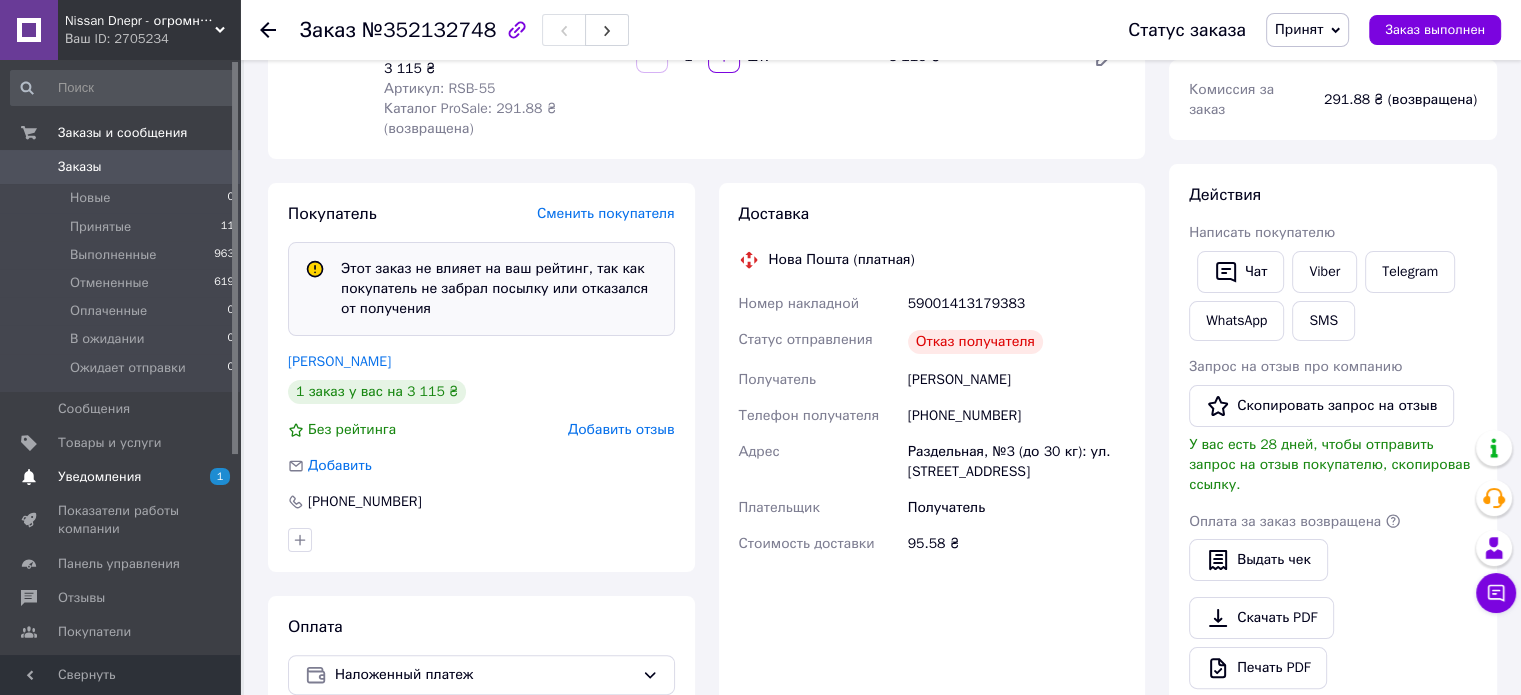 click on "Уведомления" at bounding box center (99, 477) 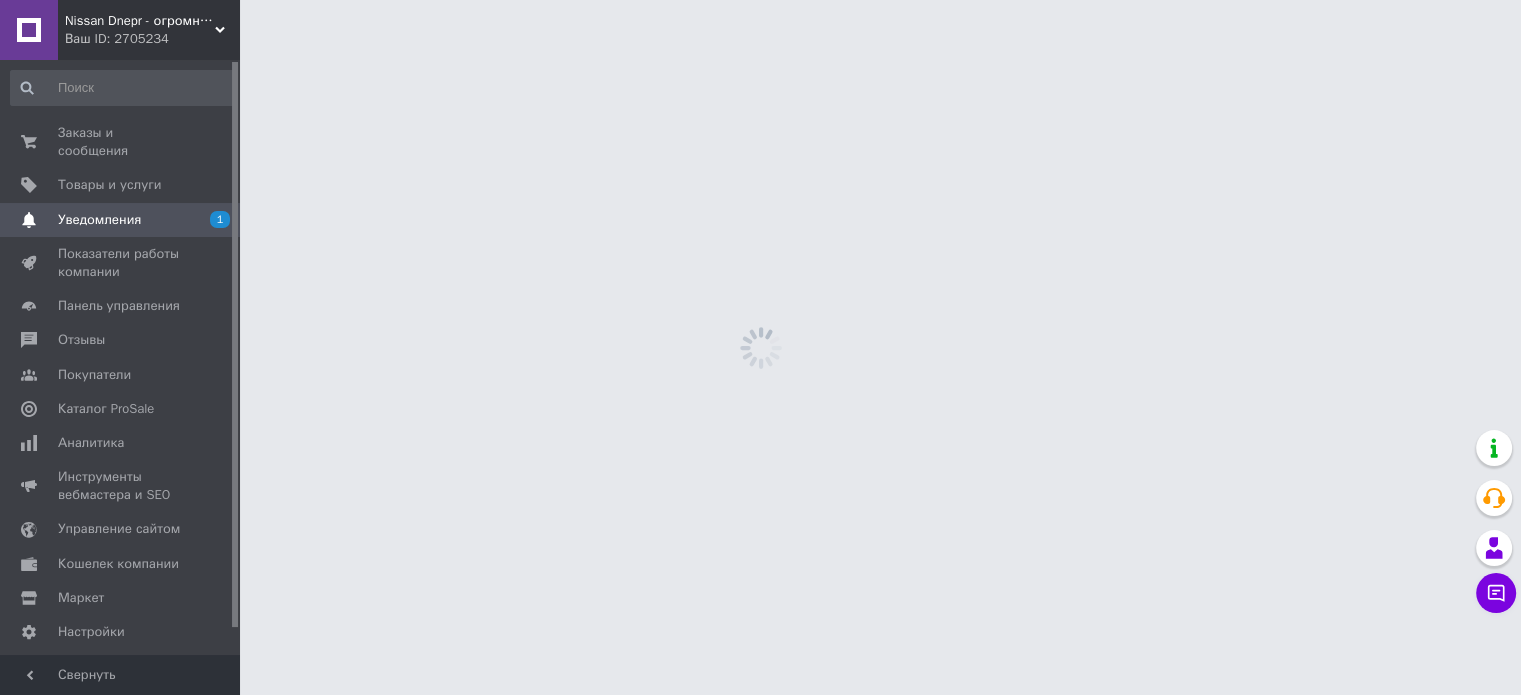 scroll, scrollTop: 0, scrollLeft: 0, axis: both 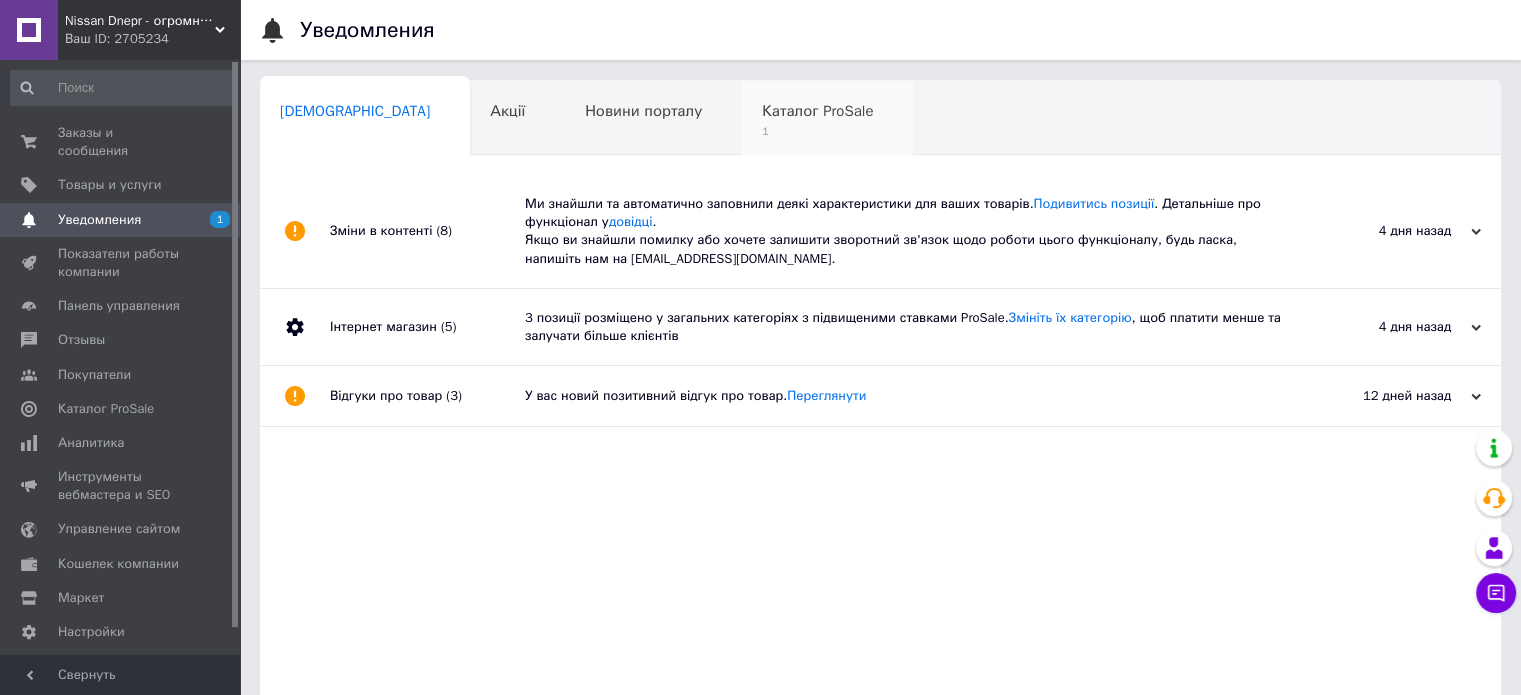 click on "Каталог ProSale" at bounding box center (817, 111) 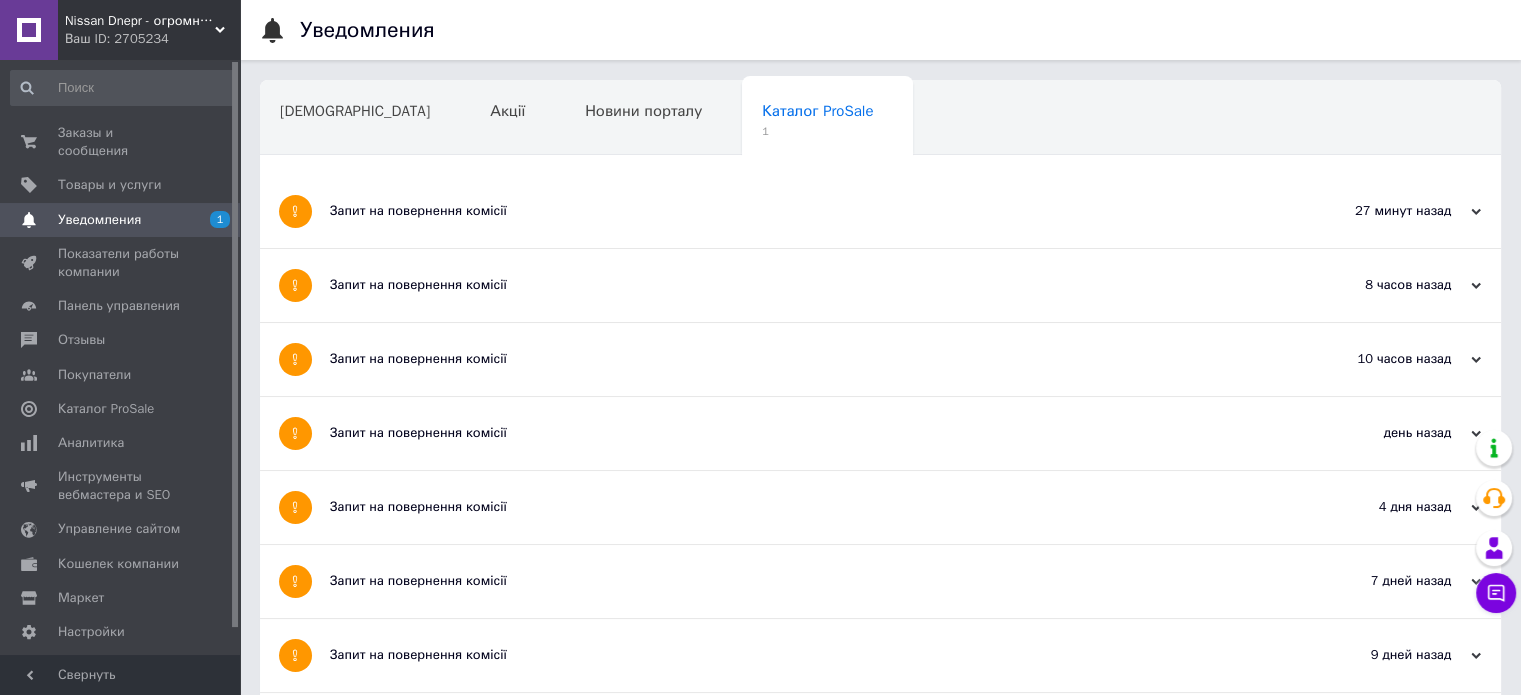 click on "Запит на повернення комісії" at bounding box center [805, 211] 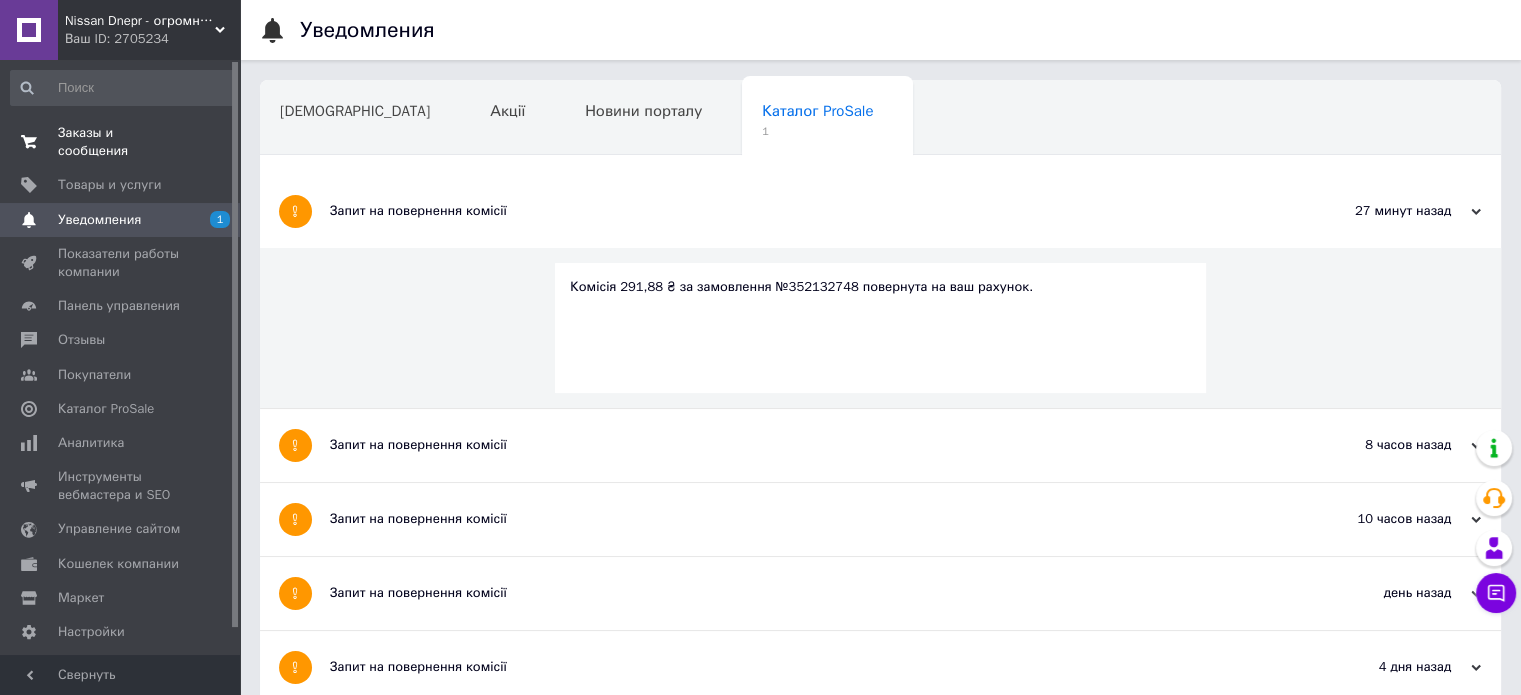 click on "Заказы и сообщения" at bounding box center [121, 142] 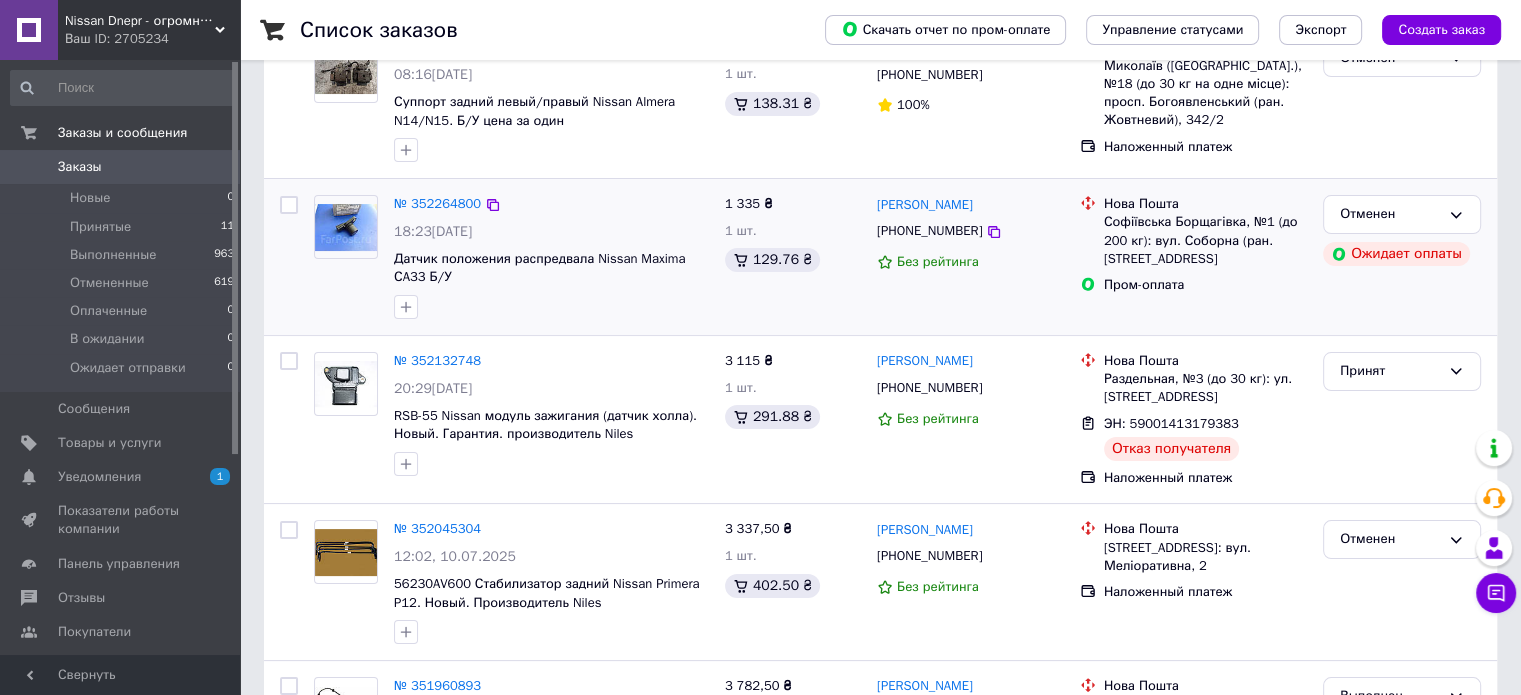 scroll, scrollTop: 200, scrollLeft: 0, axis: vertical 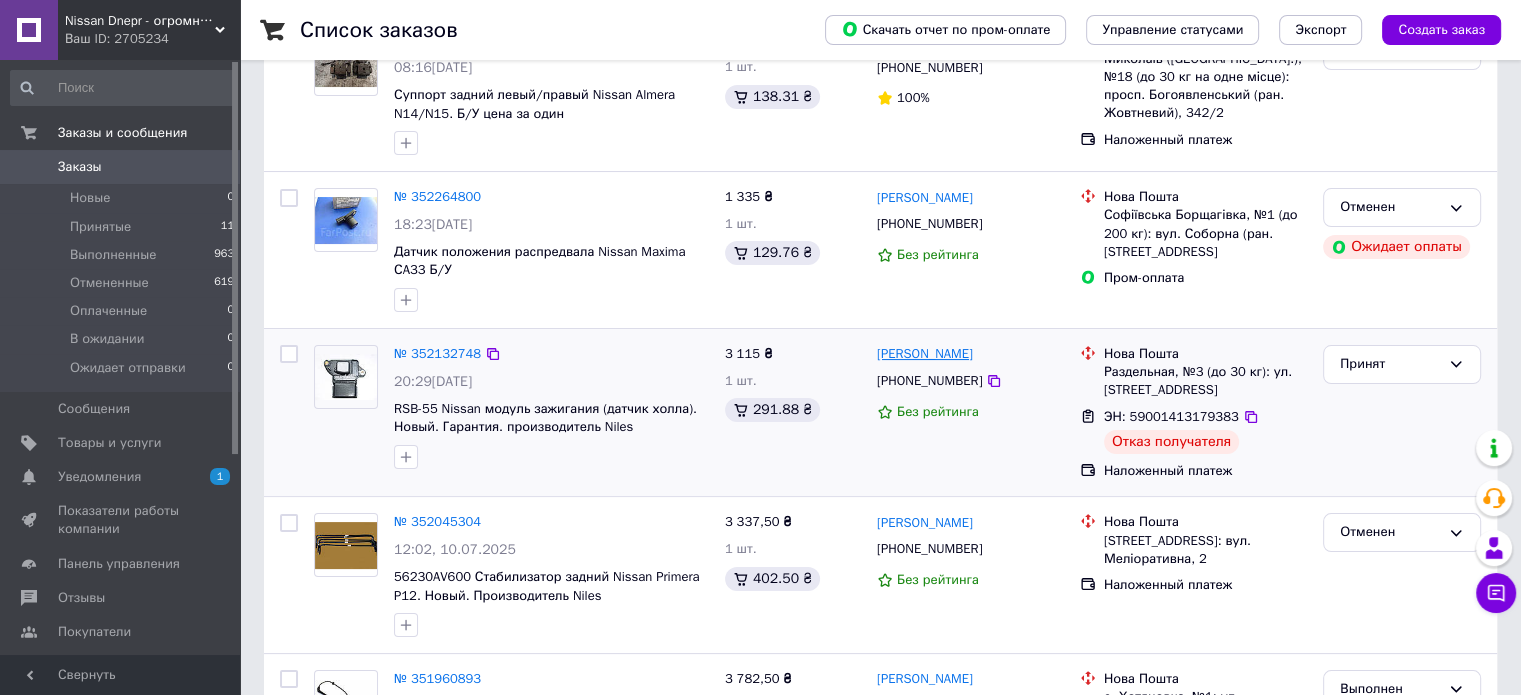 click on "[PERSON_NAME]" at bounding box center [925, 354] 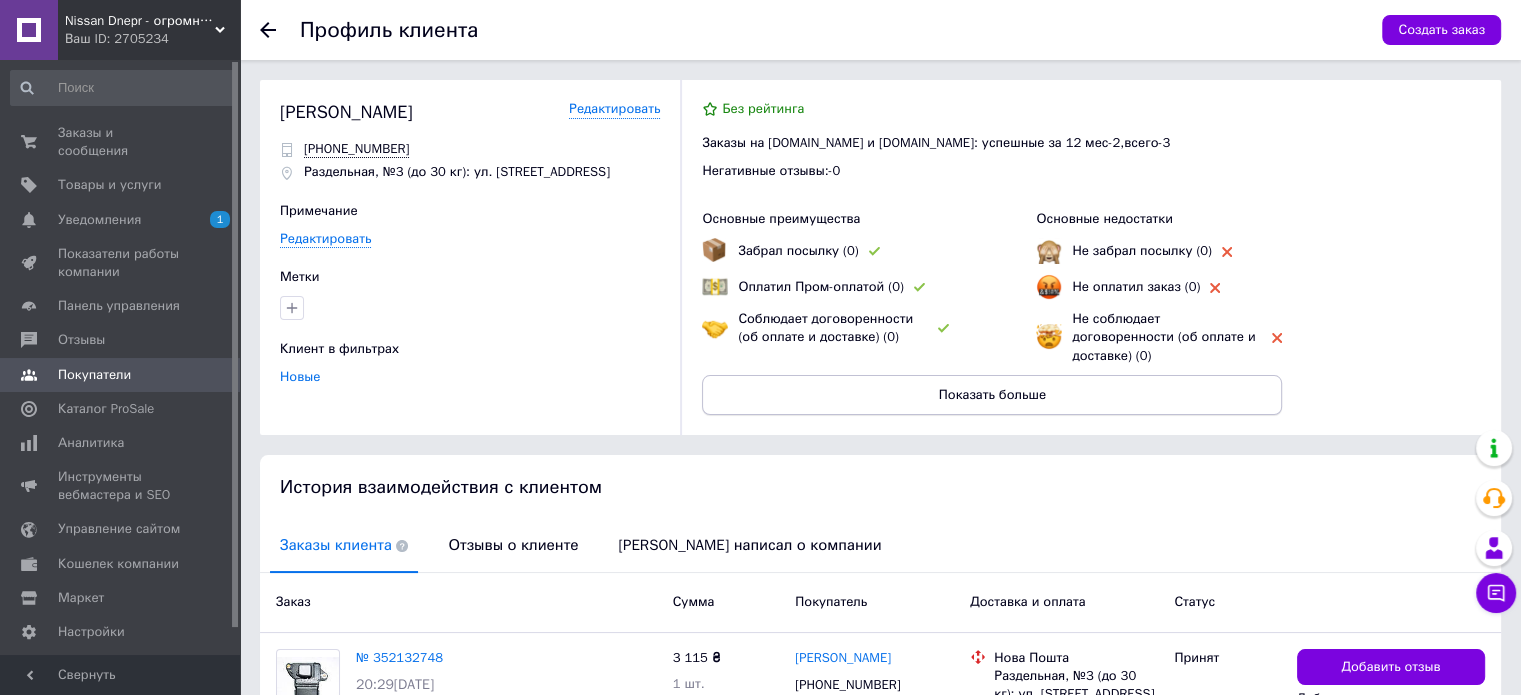 click on "Показать больше" at bounding box center (992, 395) 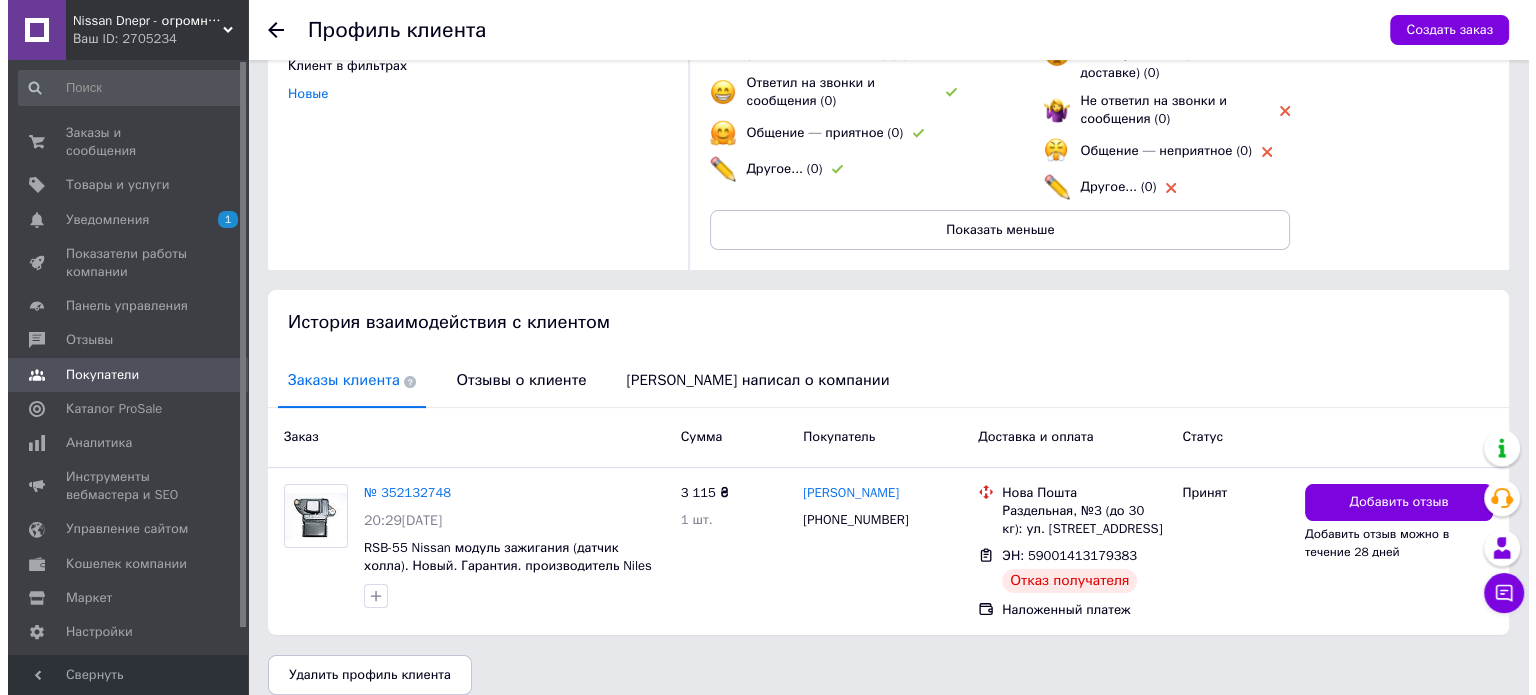 scroll, scrollTop: 284, scrollLeft: 0, axis: vertical 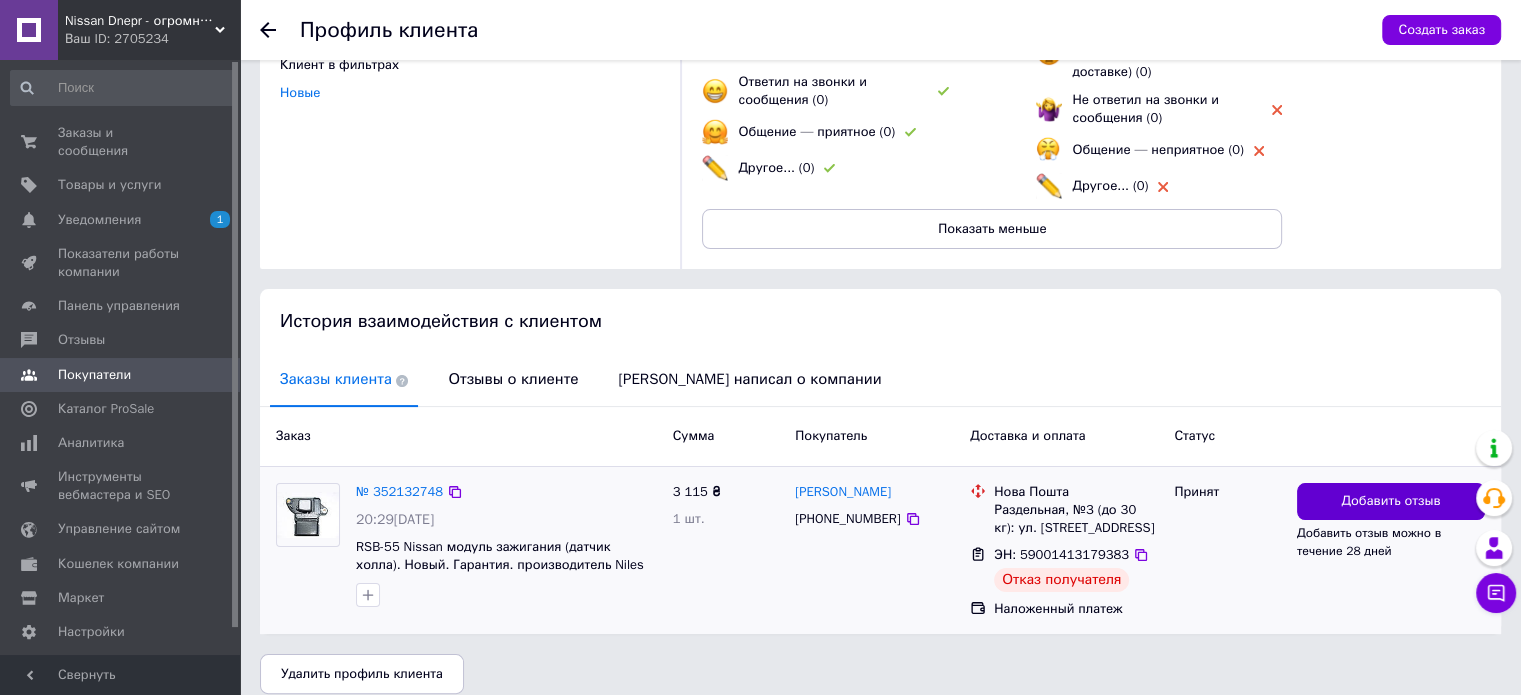 click on "Добавить отзыв" at bounding box center (1390, 501) 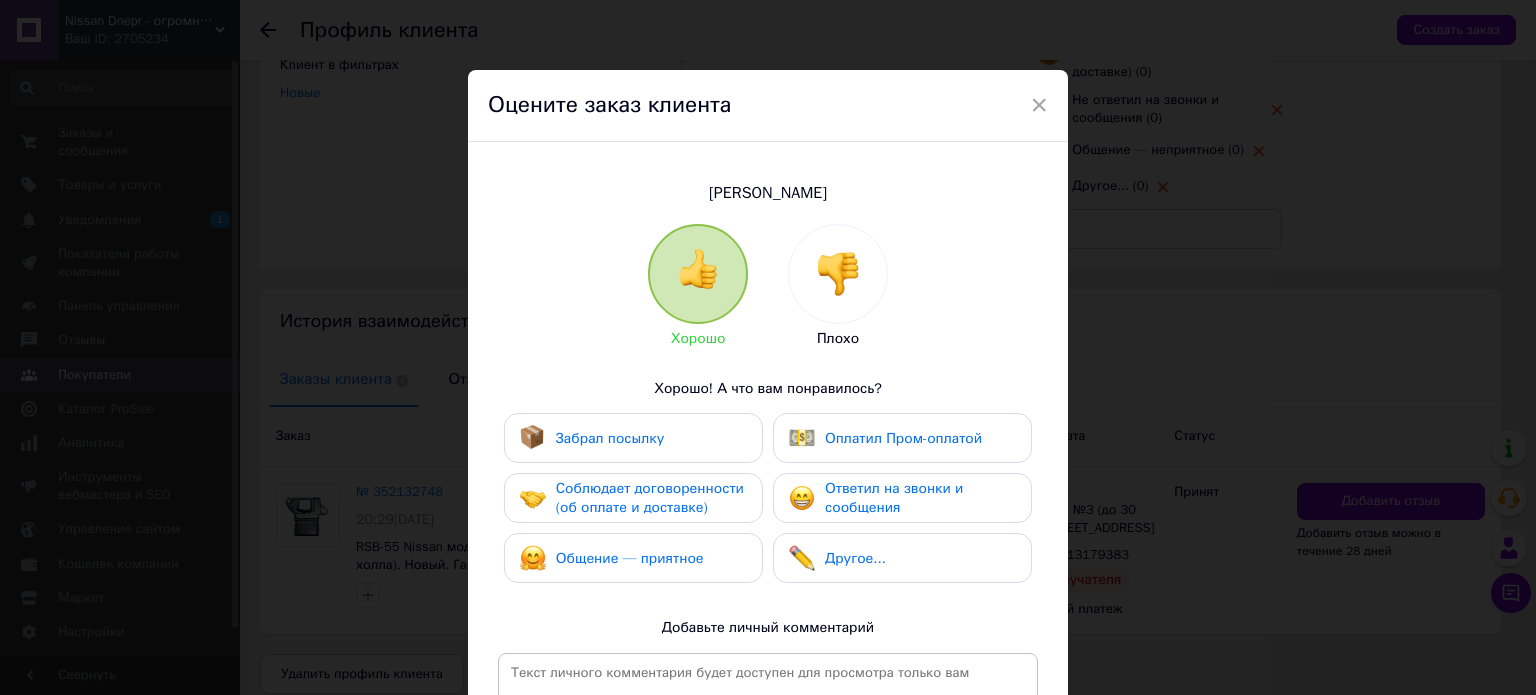 click at bounding box center [838, 274] 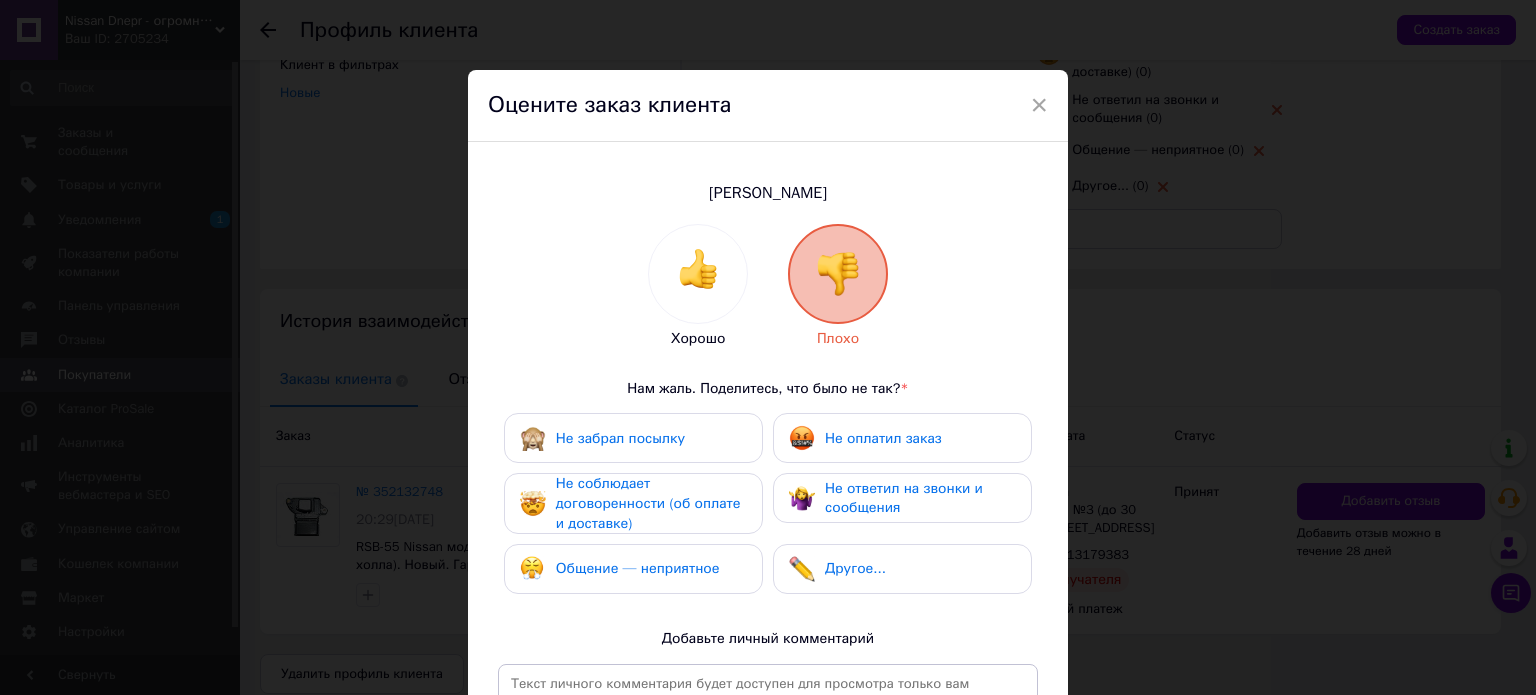 click on "Не забрал посылку" at bounding box center (633, 438) 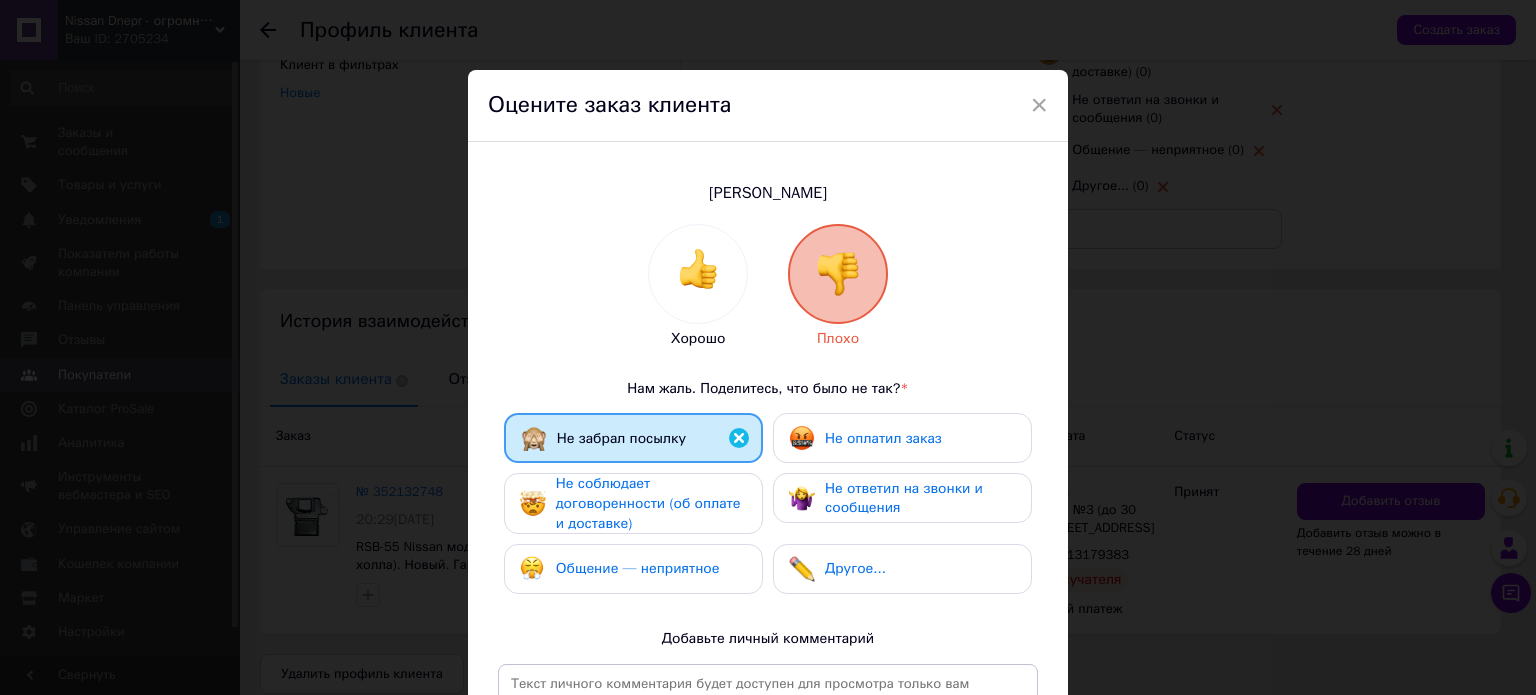 click on "Не ответил на звонки и сообщения" at bounding box center [904, 498] 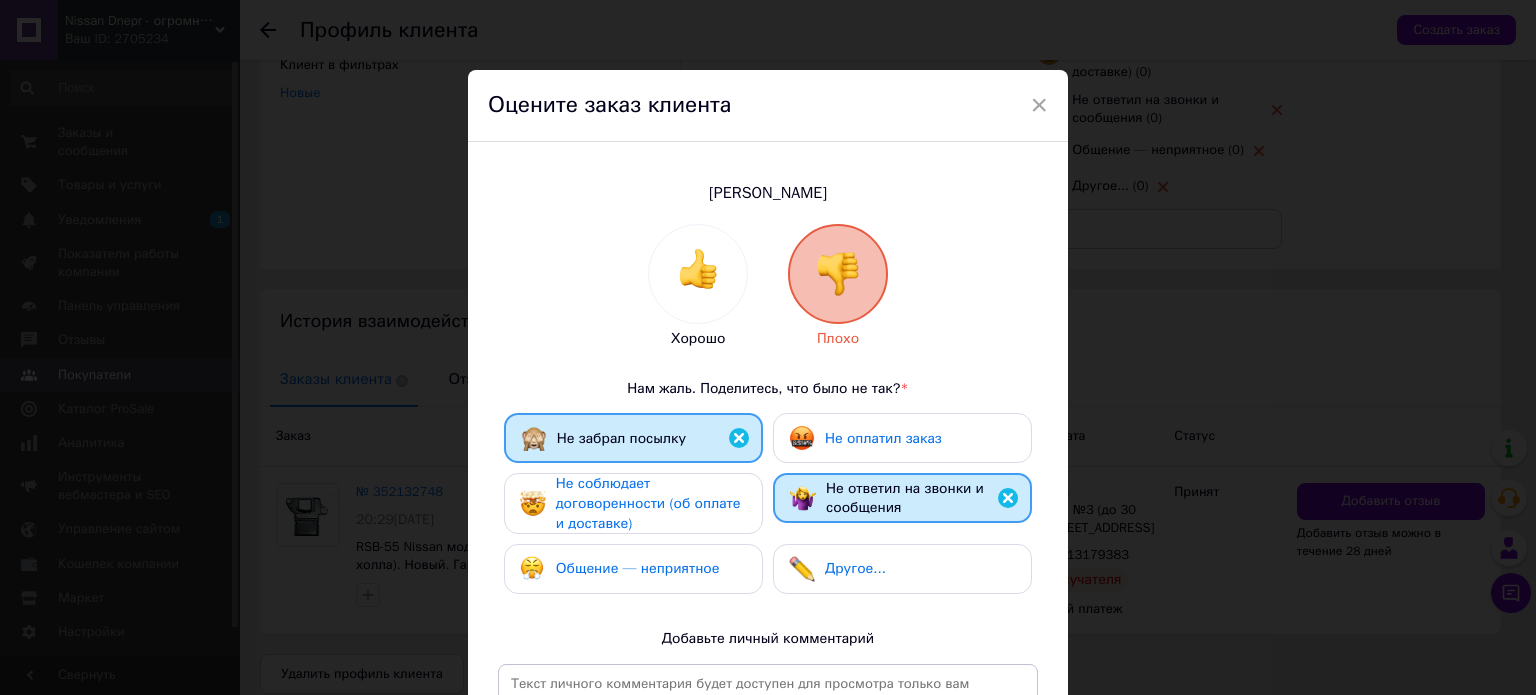 click on "Не оплатил заказ" at bounding box center [883, 438] 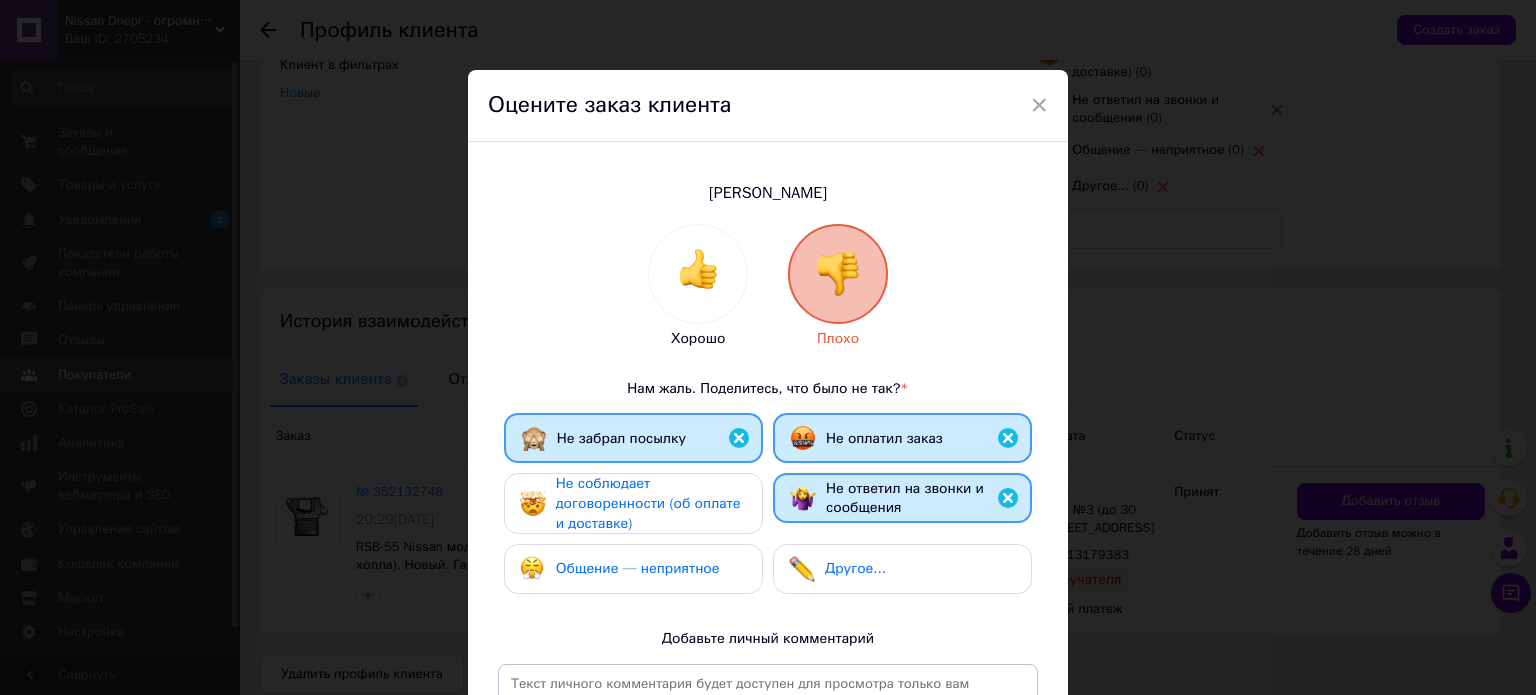 click on "Не соблюдает договоренности (об оплате и доставке)" at bounding box center (648, 503) 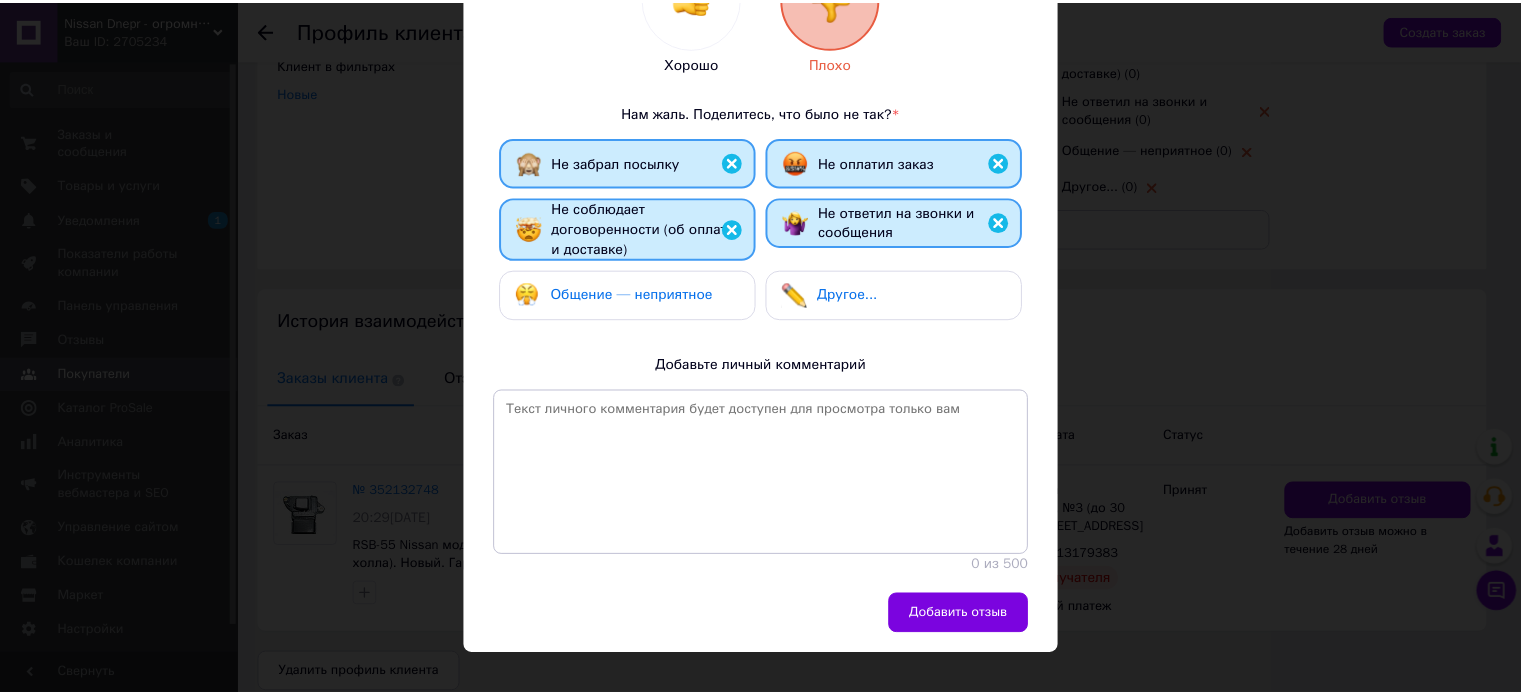 scroll, scrollTop: 300, scrollLeft: 0, axis: vertical 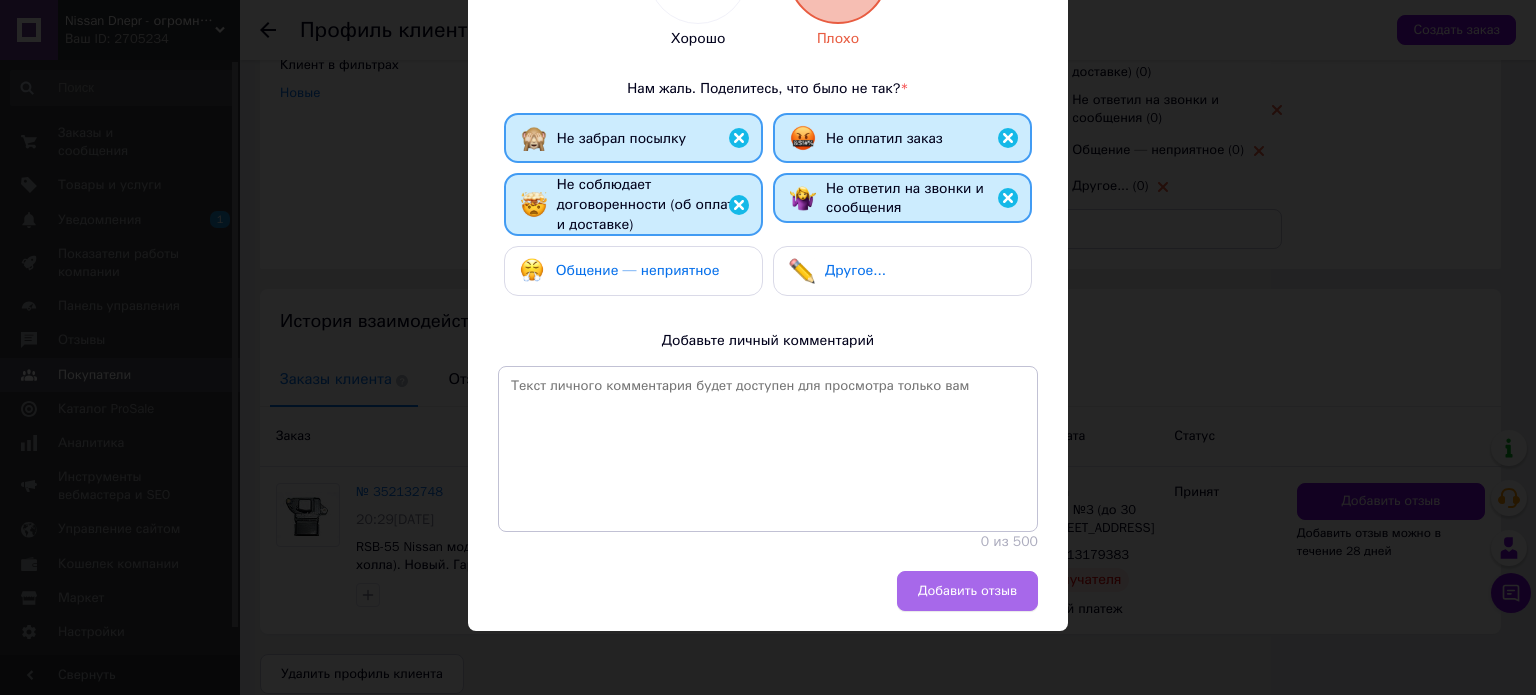 click on "Добавить отзыв" at bounding box center [967, 591] 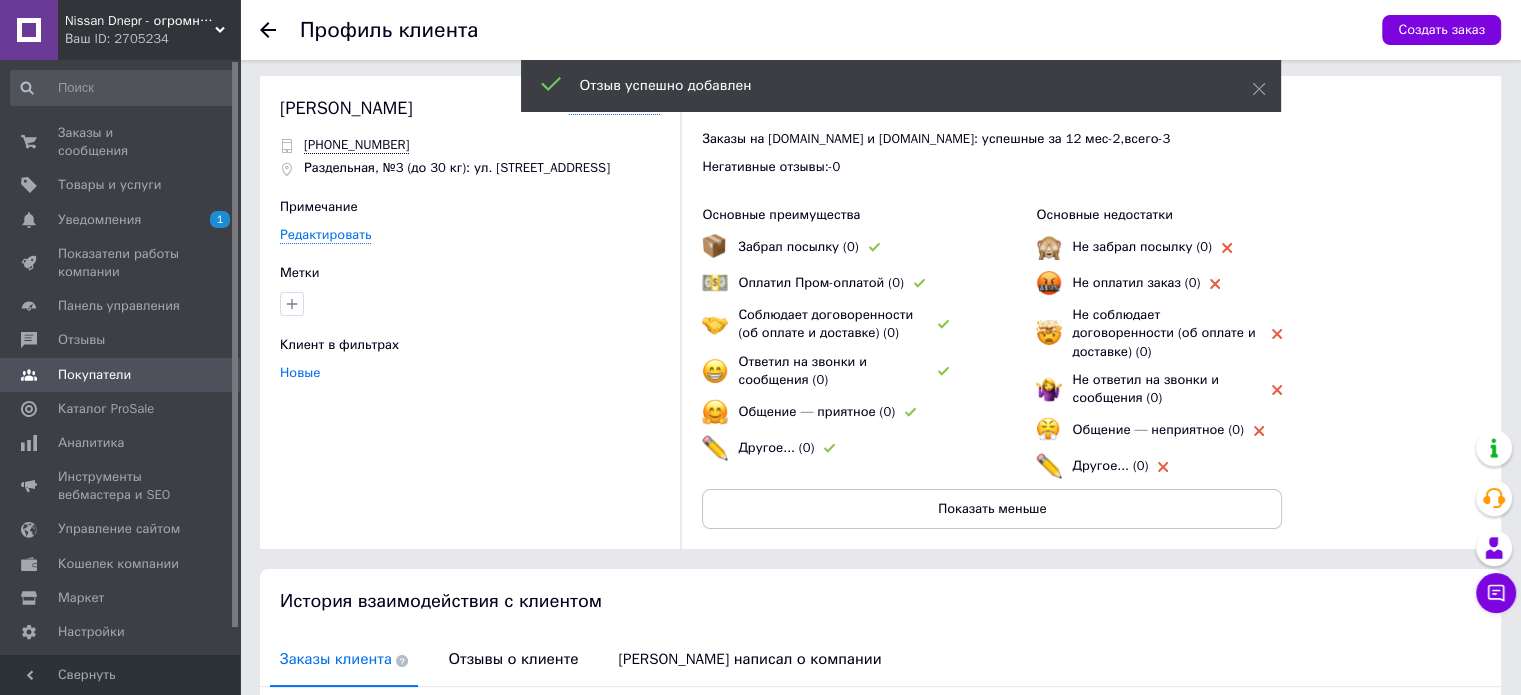 scroll, scrollTop: 0, scrollLeft: 0, axis: both 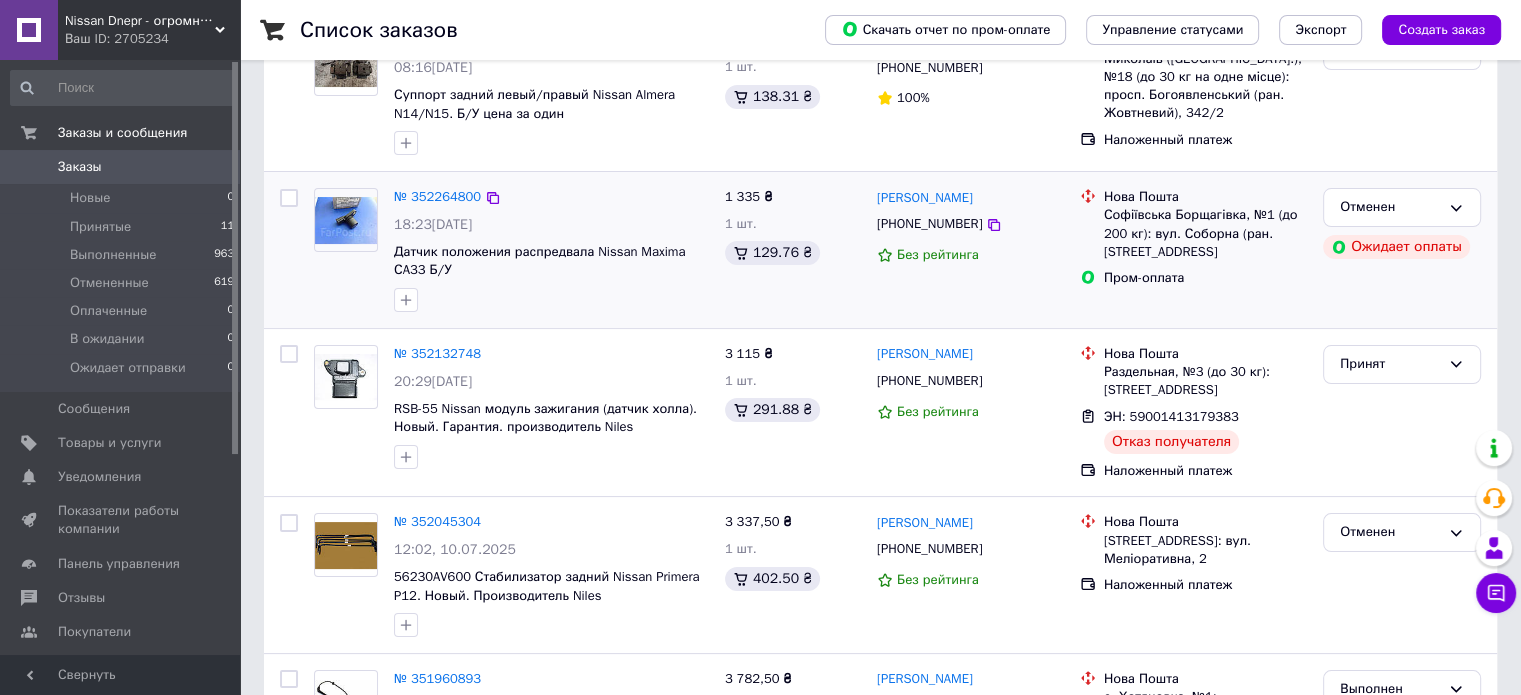 click on "Отменен Ожидает оплаты" at bounding box center (1402, 250) 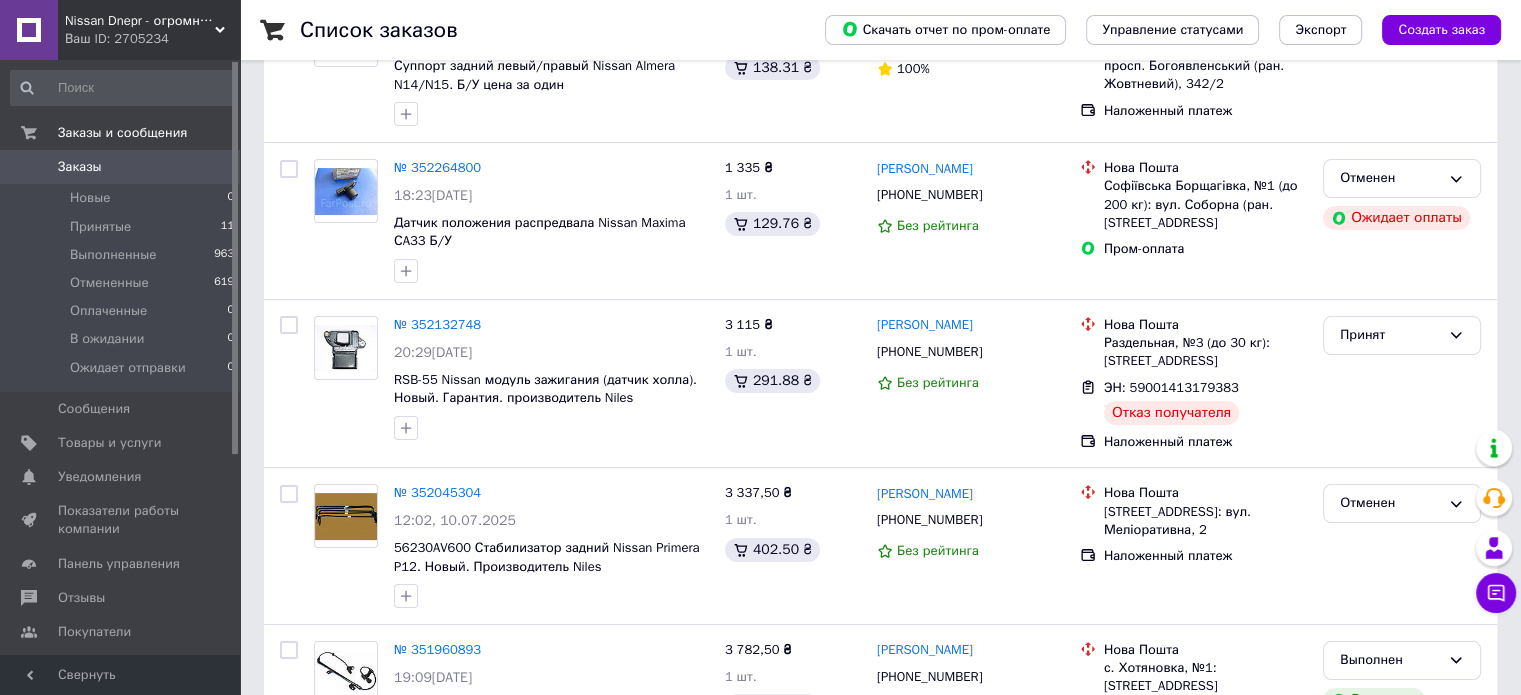 scroll, scrollTop: 194, scrollLeft: 0, axis: vertical 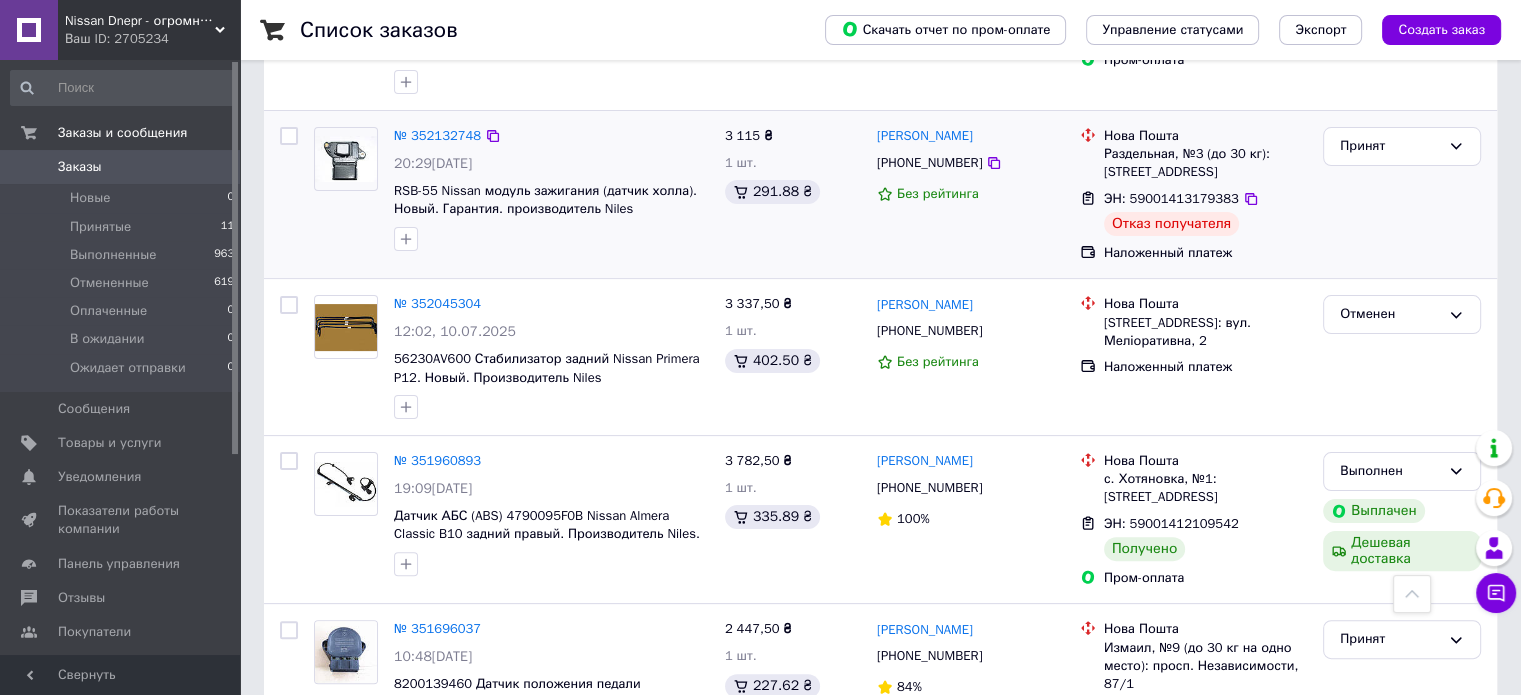 drag, startPoint x: 1245, startPoint y: 177, endPoint x: 1099, endPoint y: 141, distance: 150.37286 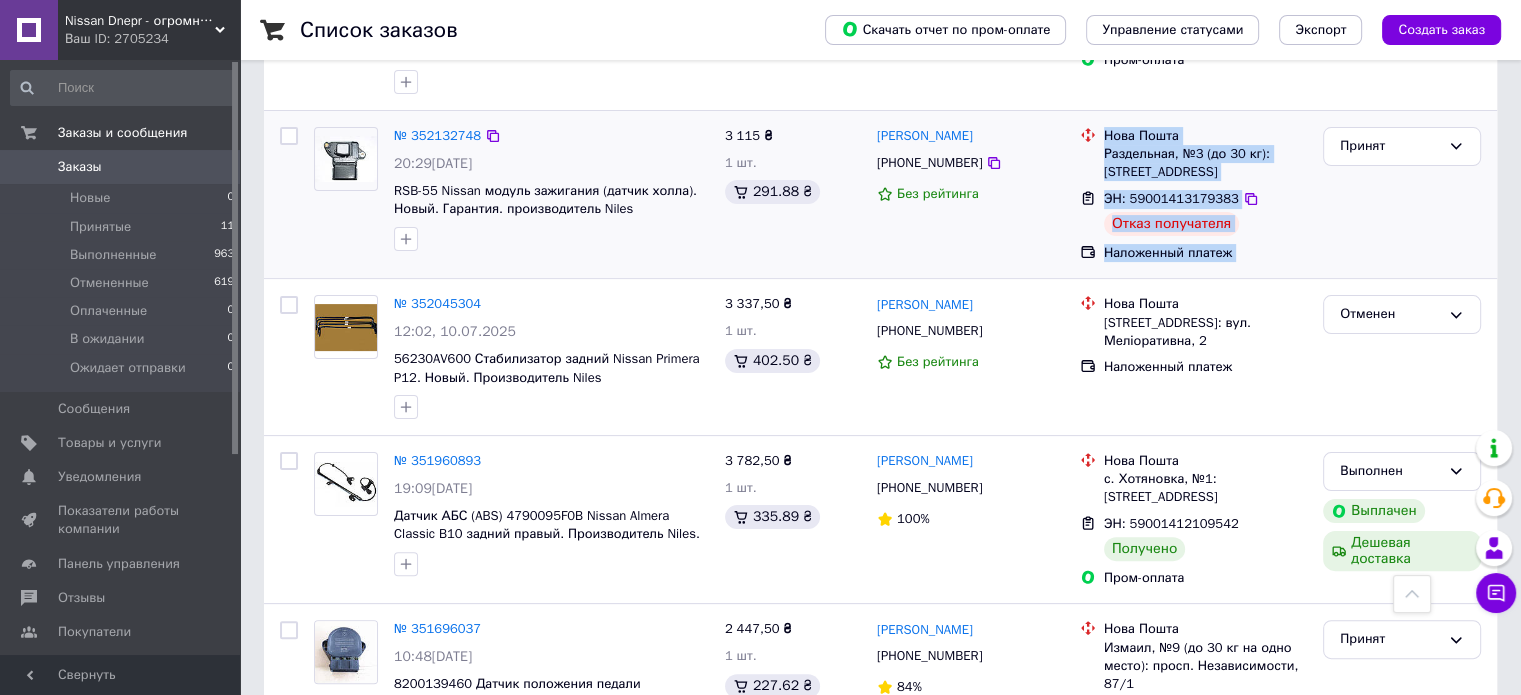 drag, startPoint x: 1104, startPoint y: 132, endPoint x: 1340, endPoint y: 242, distance: 260.37665 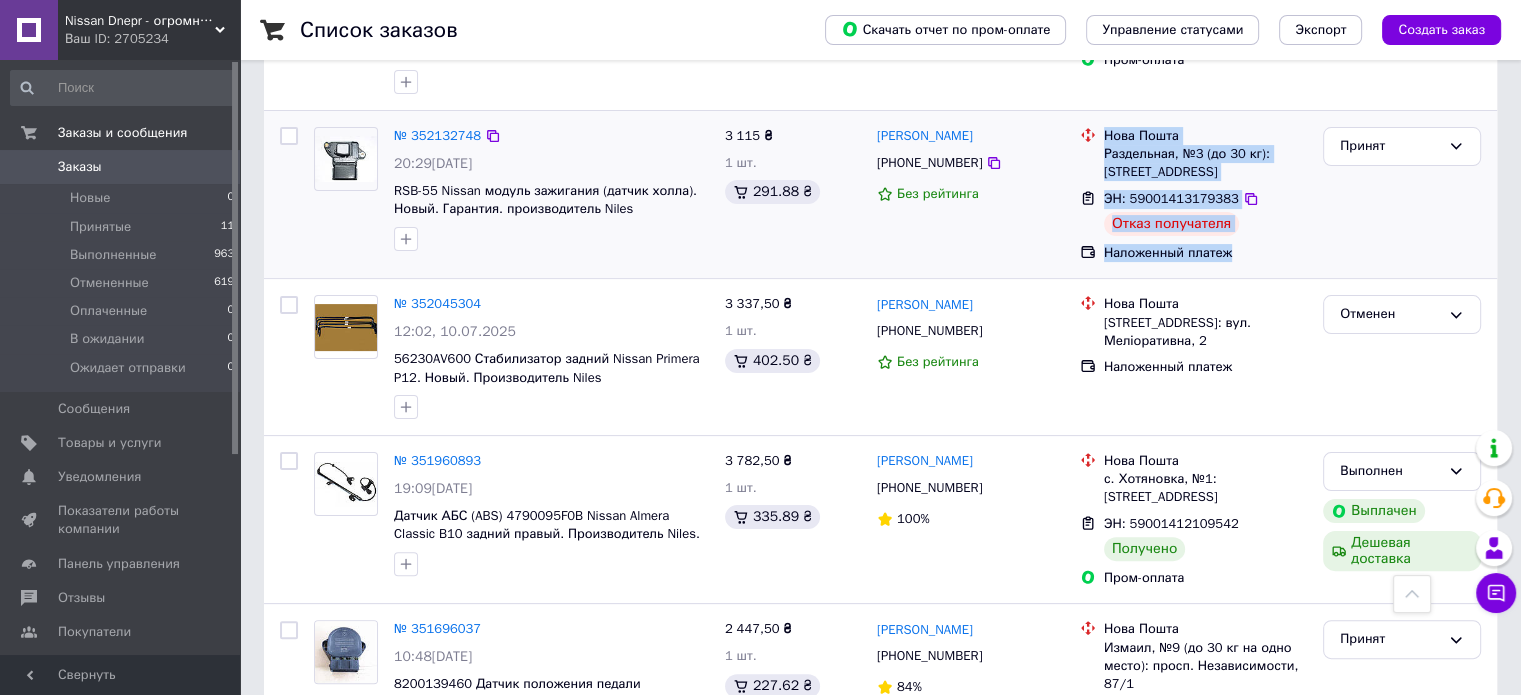 drag, startPoint x: 1276, startPoint y: 256, endPoint x: 1101, endPoint y: 139, distance: 210.50891 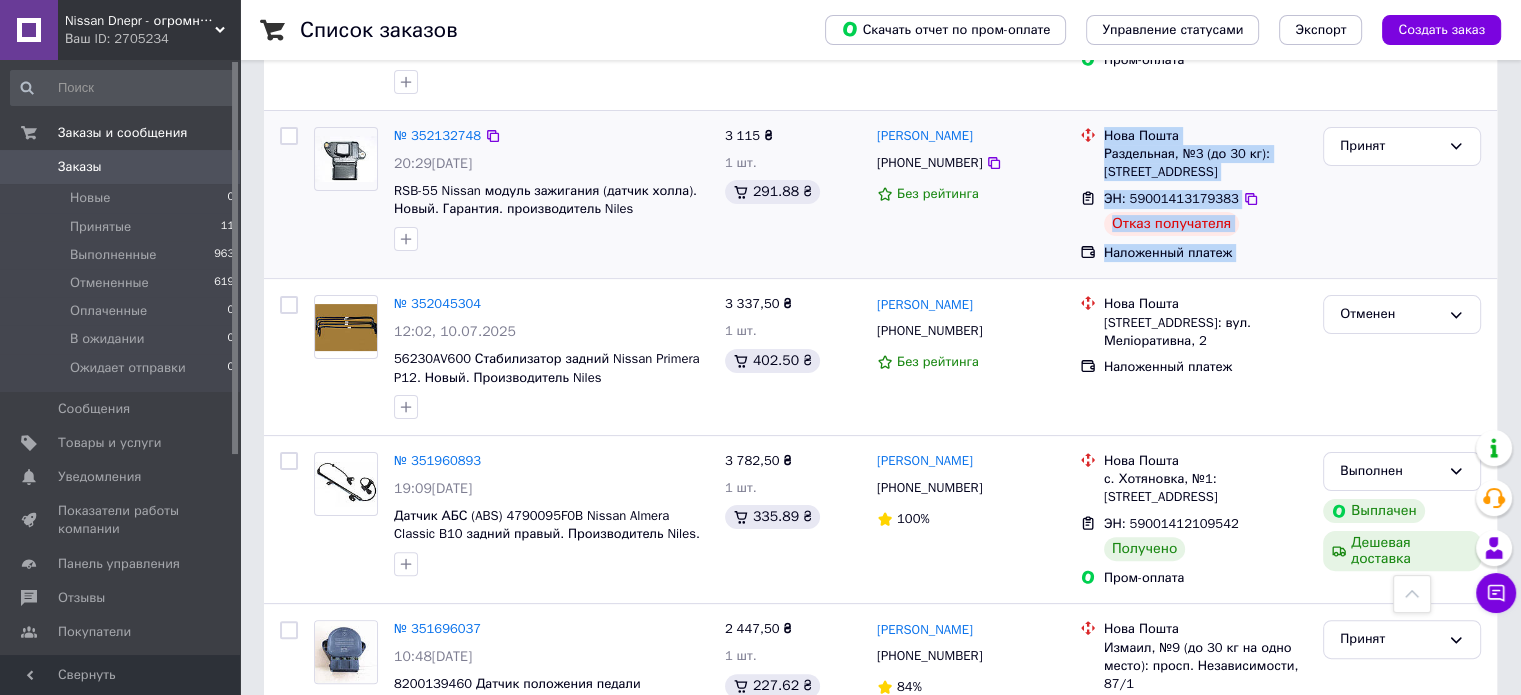 drag, startPoint x: 1105, startPoint y: 135, endPoint x: 1316, endPoint y: 275, distance: 253.22125 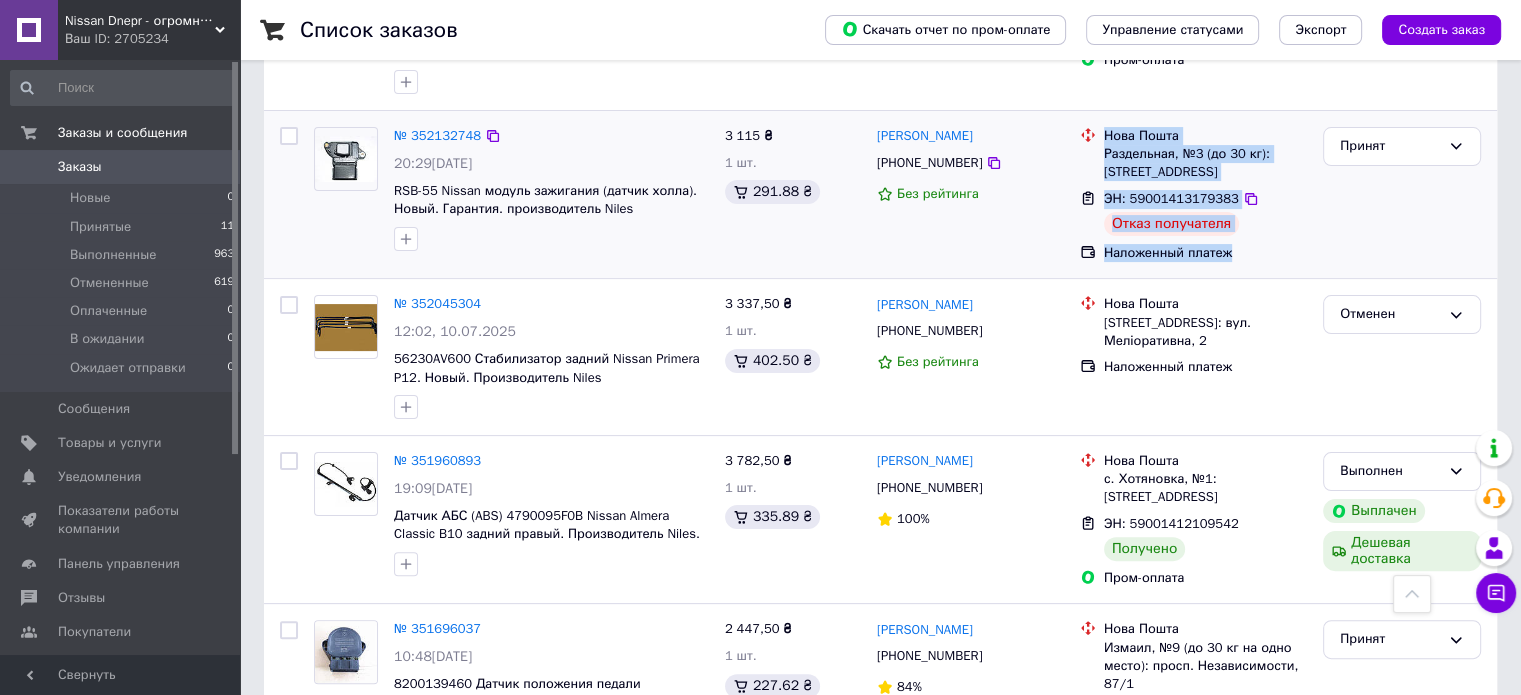 drag, startPoint x: 1299, startPoint y: 255, endPoint x: 1100, endPoint y: 123, distance: 238.79907 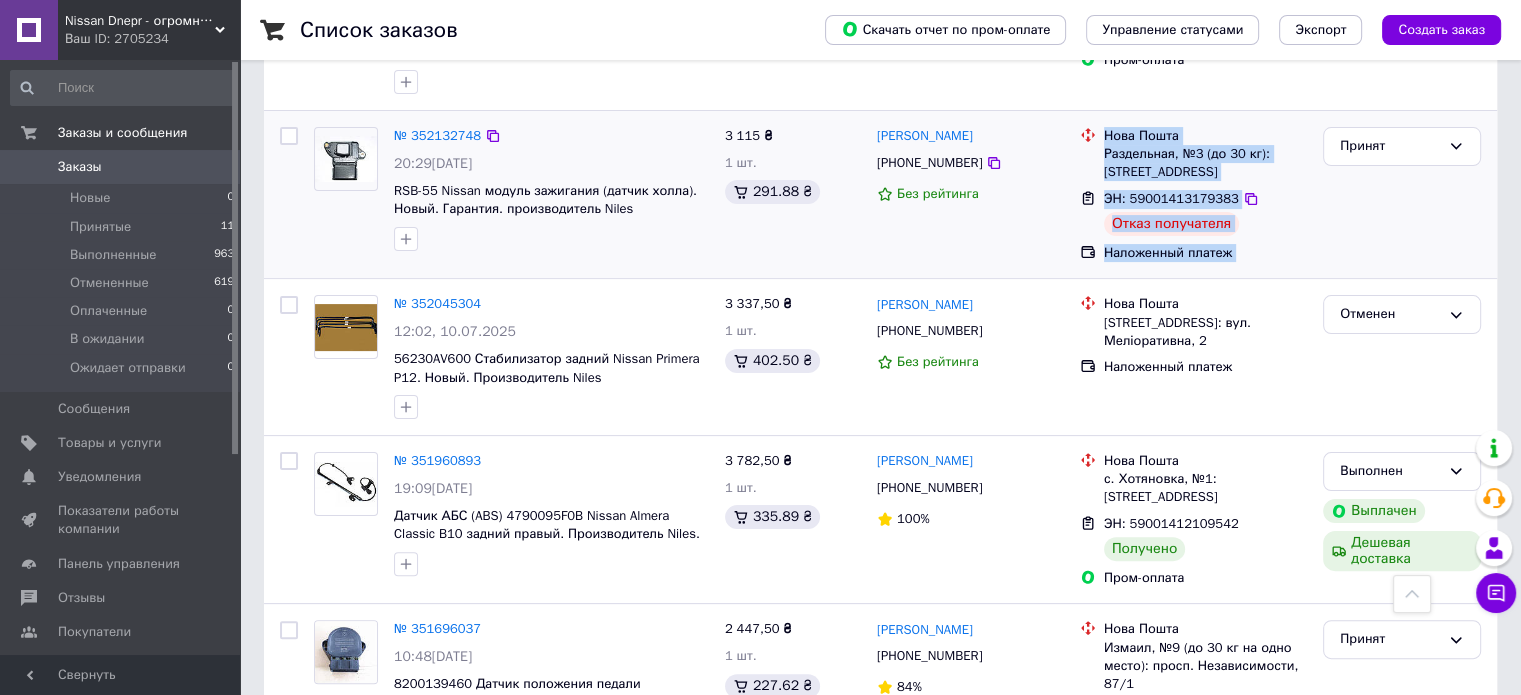 drag, startPoint x: 1319, startPoint y: 257, endPoint x: 1106, endPoint y: 132, distance: 246.96964 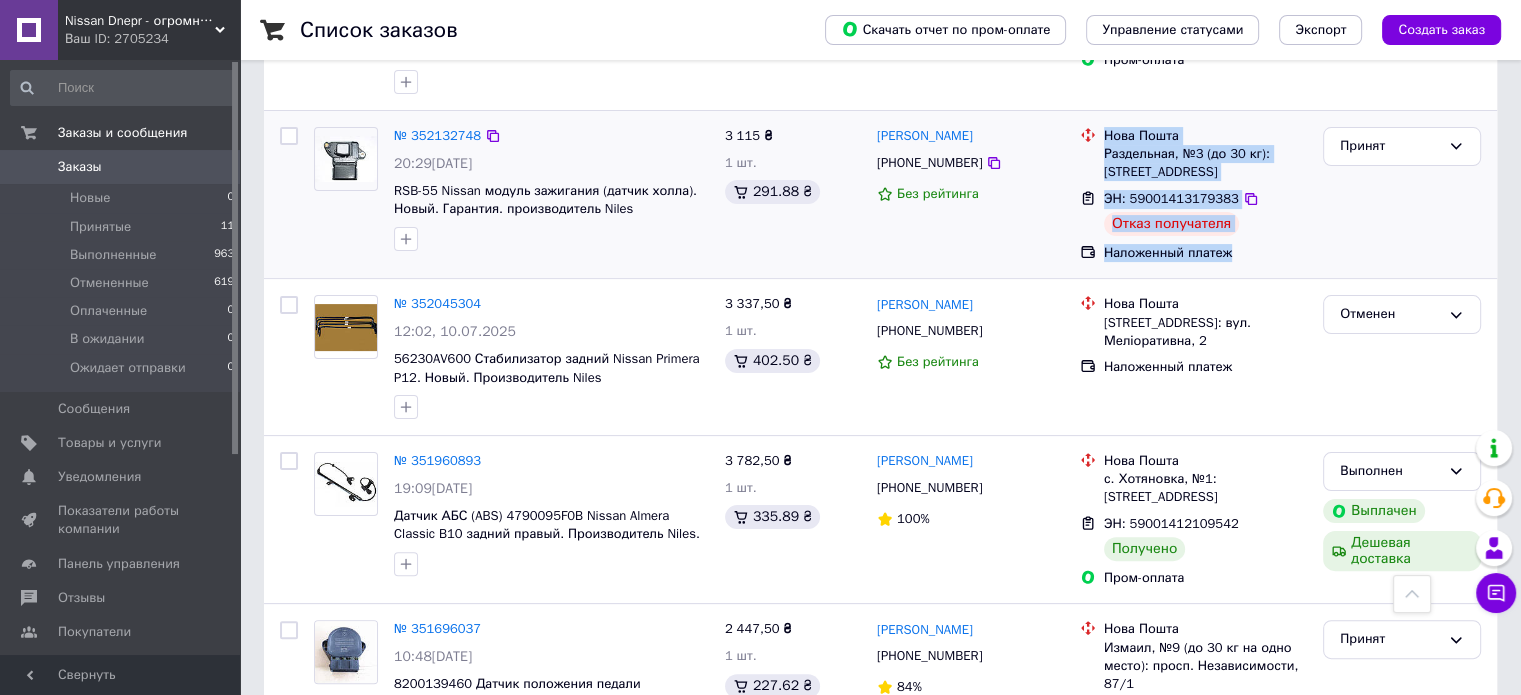 drag, startPoint x: 1106, startPoint y: 132, endPoint x: 1284, endPoint y: 255, distance: 216.36311 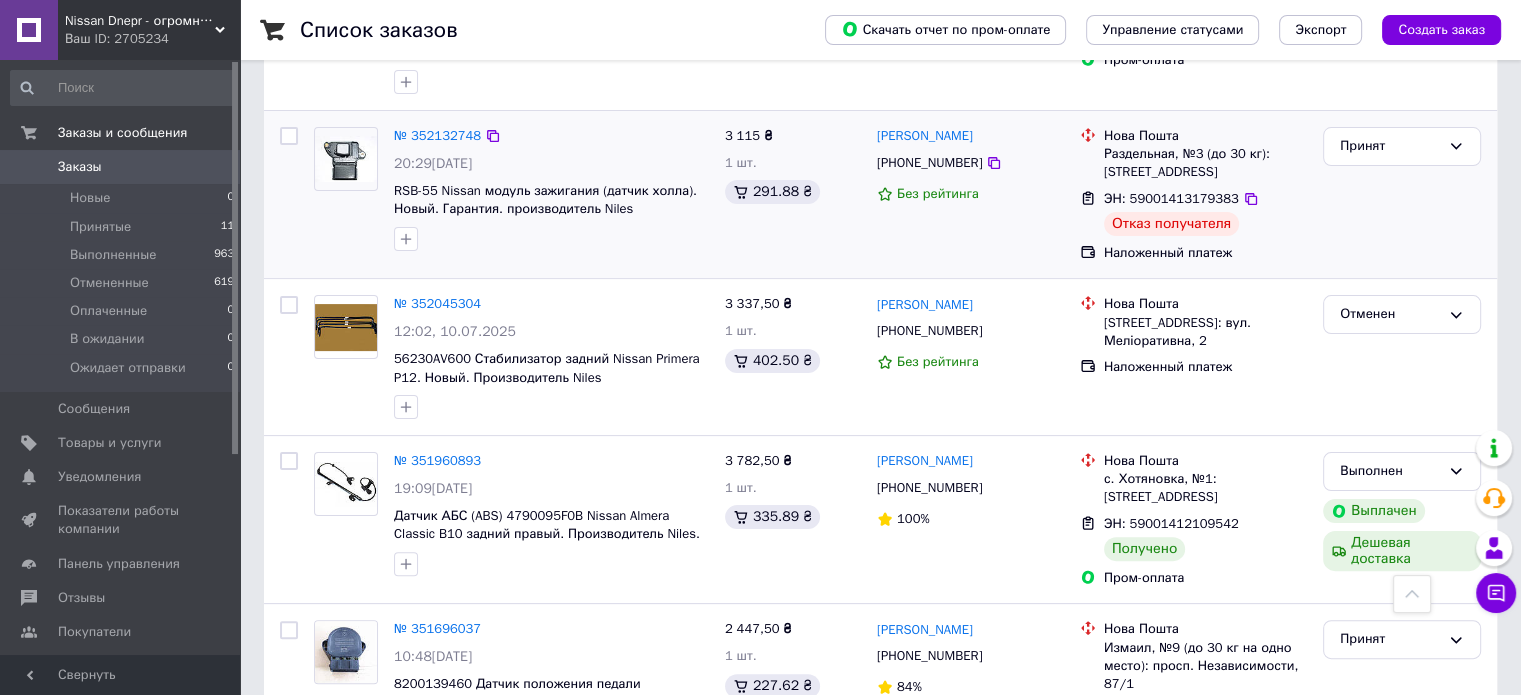 click on "Нова Пошта" at bounding box center (1205, 136) 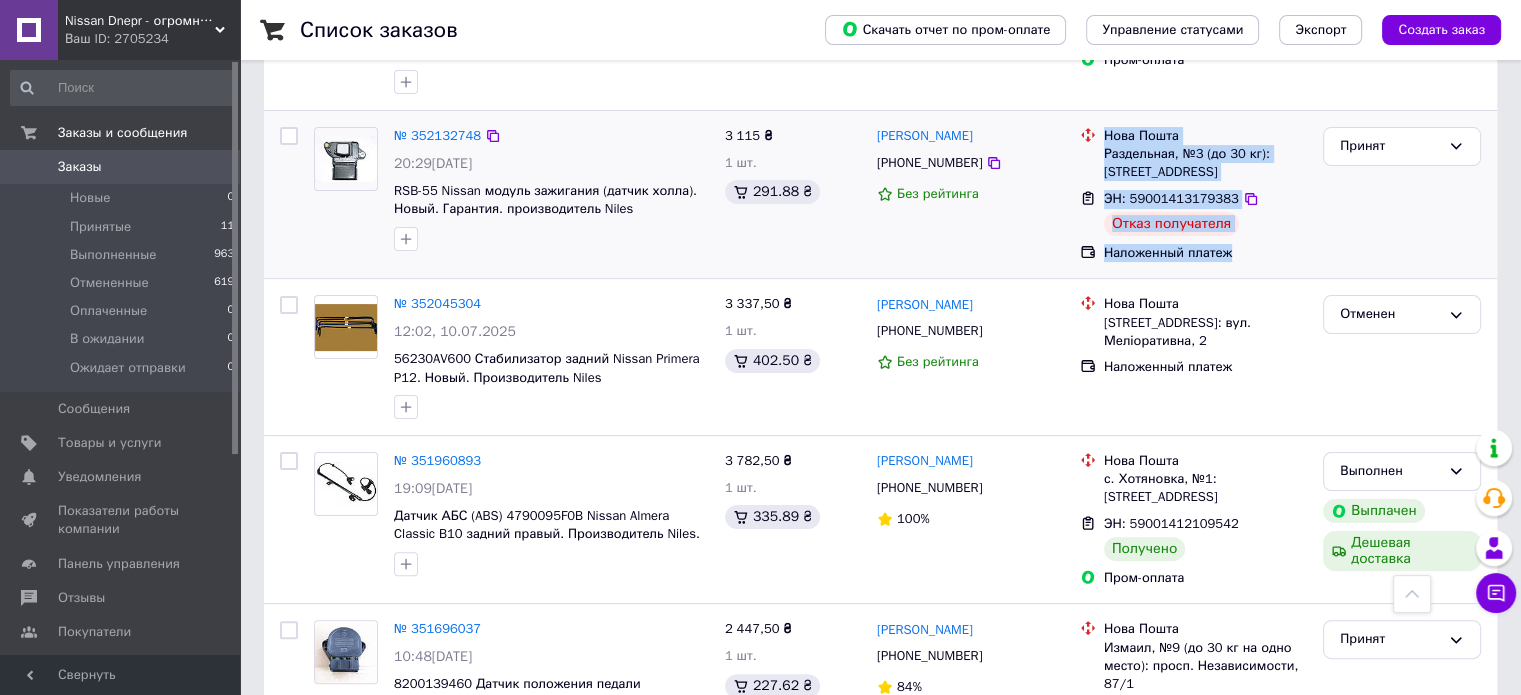 drag, startPoint x: 1106, startPoint y: 138, endPoint x: 1288, endPoint y: 266, distance: 222.50394 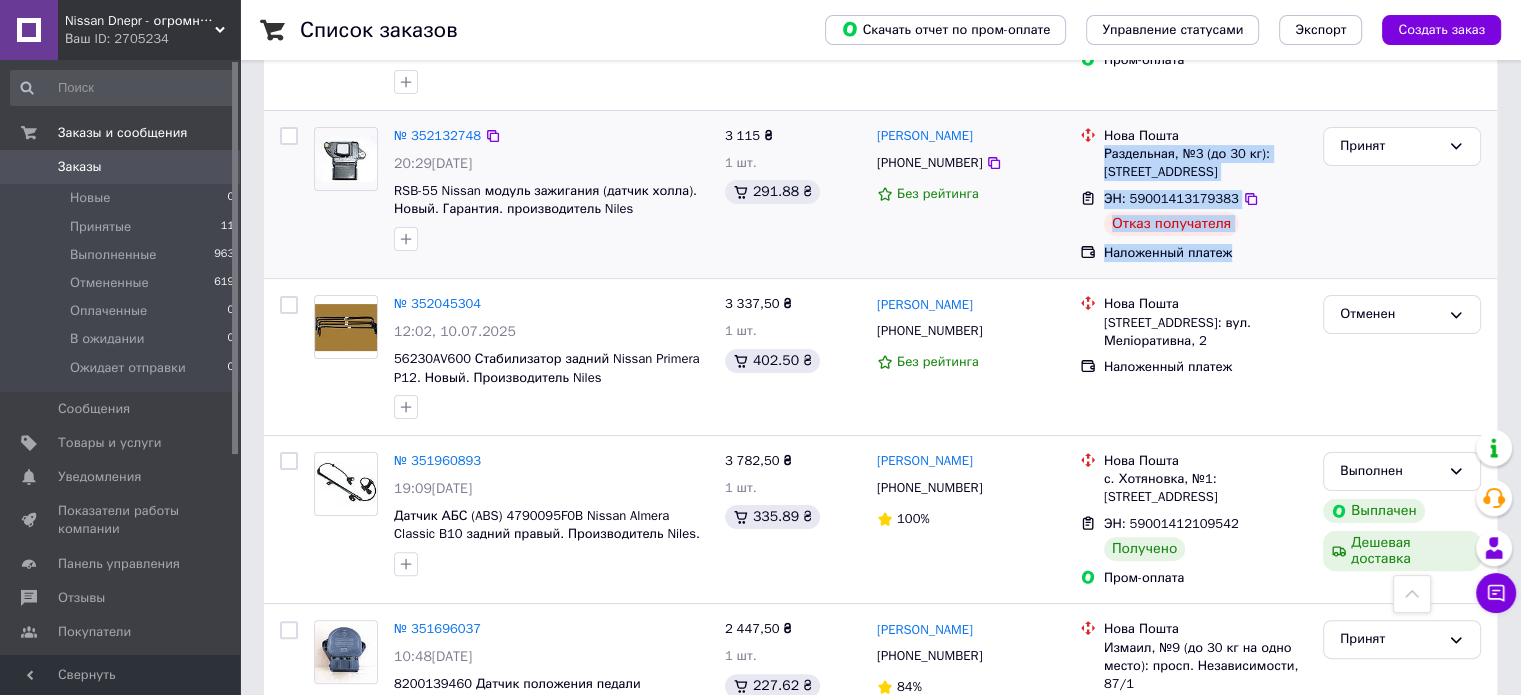 drag, startPoint x: 1255, startPoint y: 255, endPoint x: 1101, endPoint y: 151, distance: 185.82788 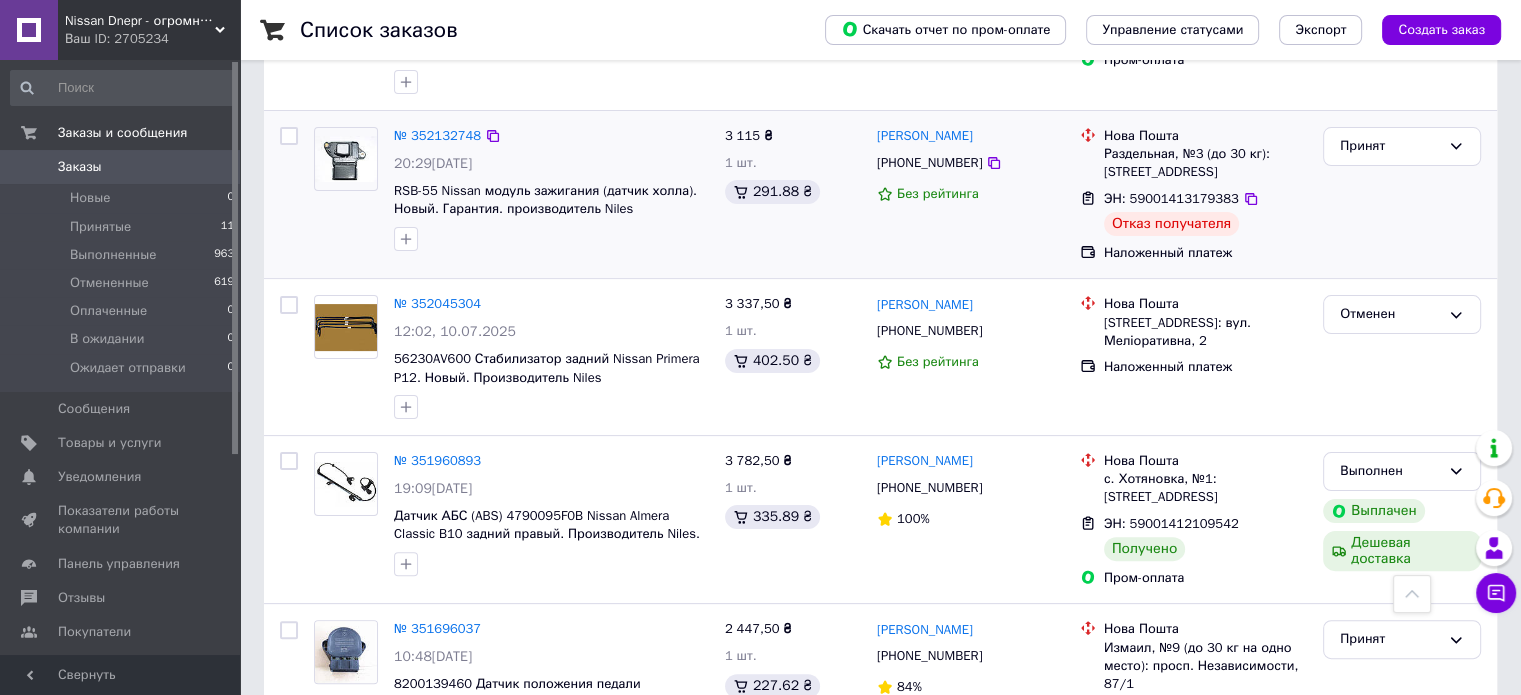 click on "Нова Пошта" at bounding box center [1205, 136] 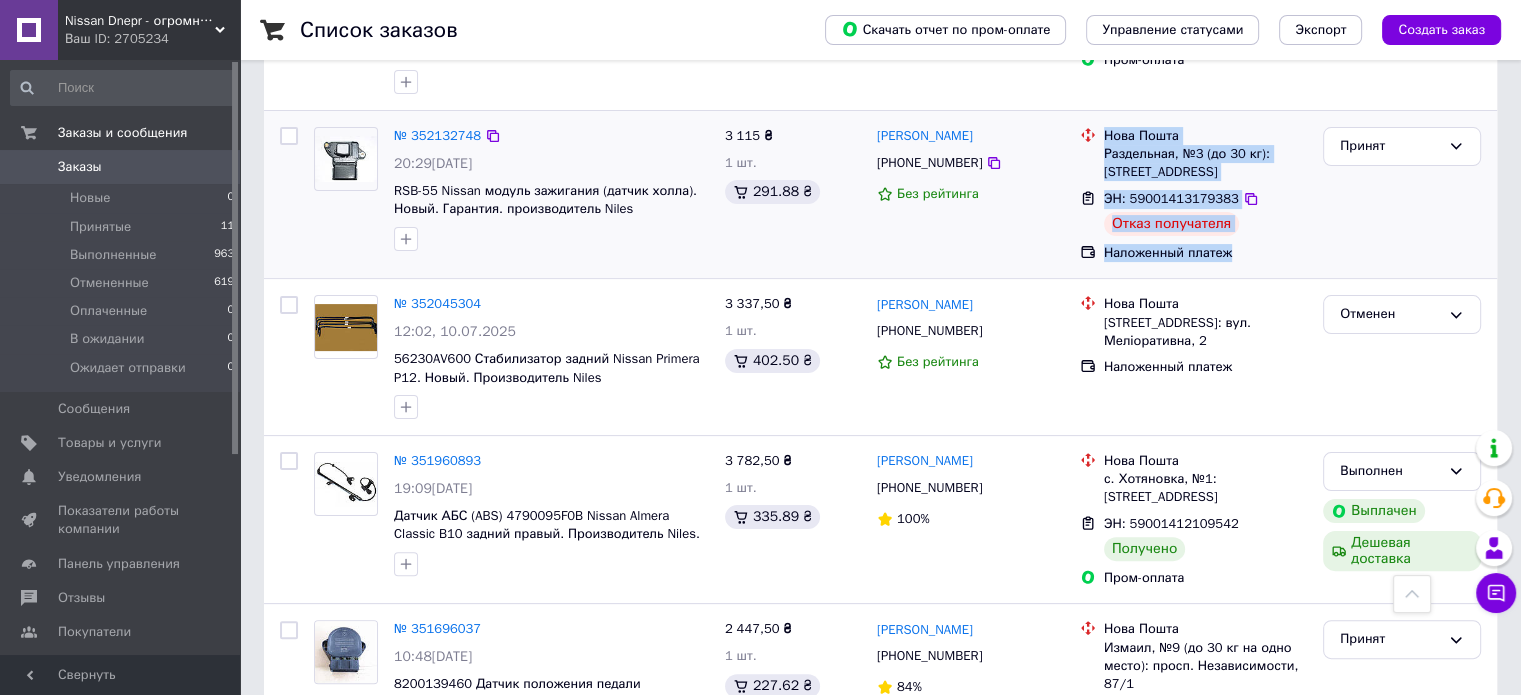 drag, startPoint x: 1103, startPoint y: 132, endPoint x: 1306, endPoint y: 249, distance: 234.30322 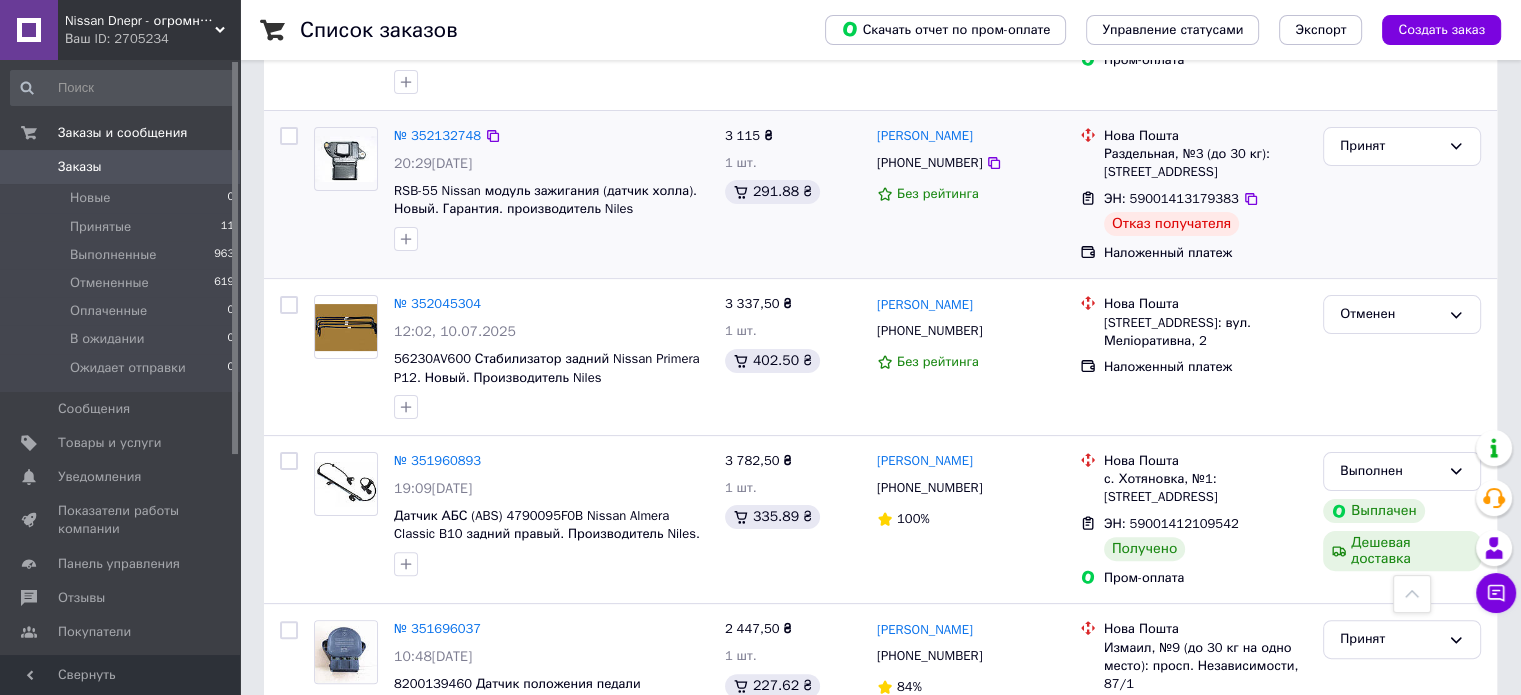 click on "Нова Пошта Раздельная, №3 (до 30 кг): [STREET_ADDRESS]" at bounding box center (1205, 154) 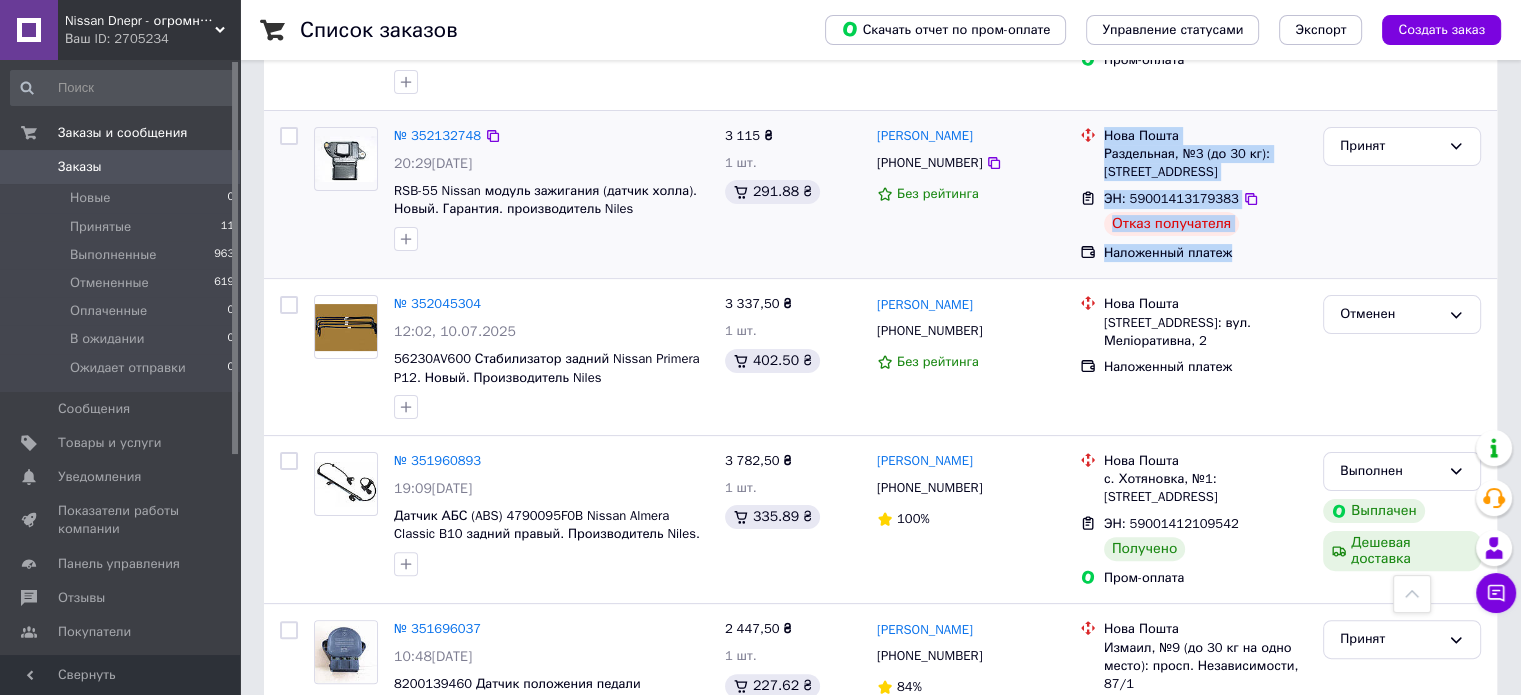 drag, startPoint x: 1106, startPoint y: 131, endPoint x: 1246, endPoint y: 251, distance: 184.39088 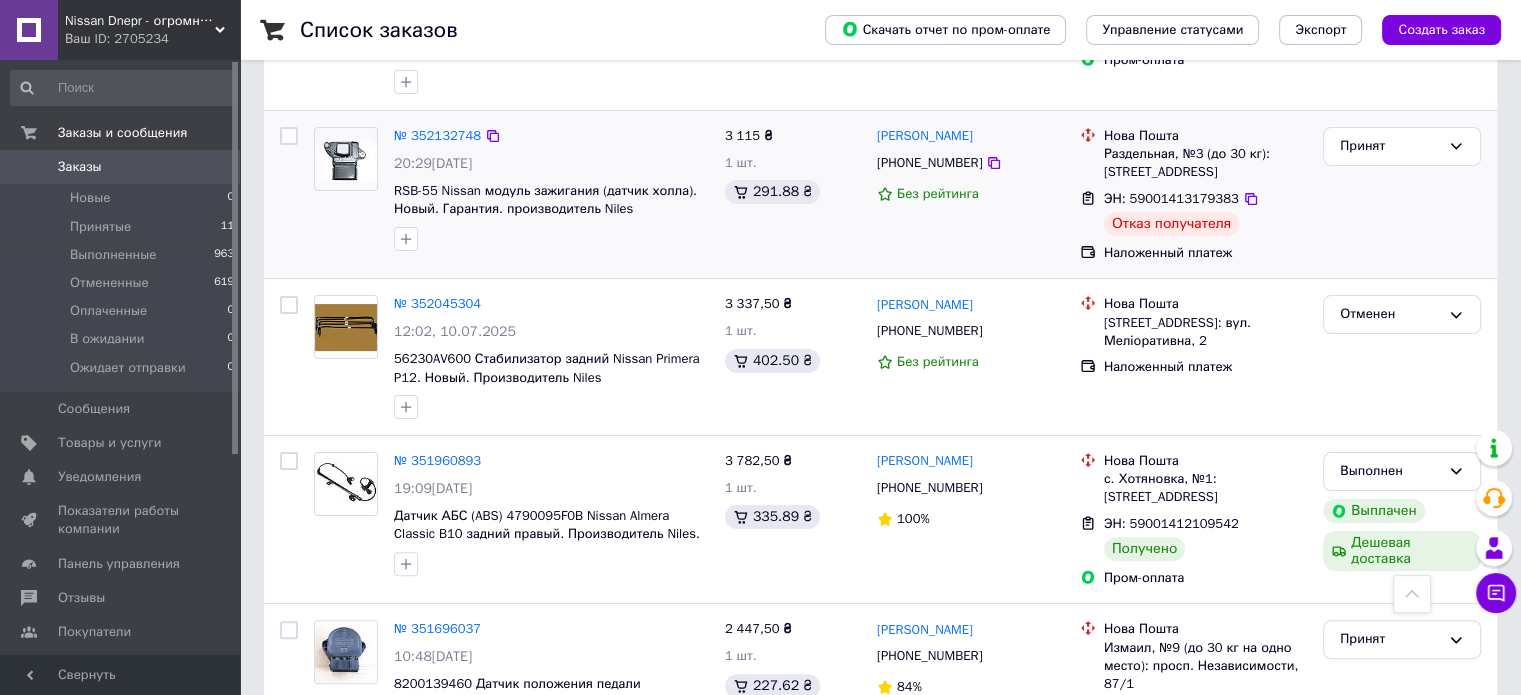 click on "Нова Пошта" at bounding box center (1205, 136) 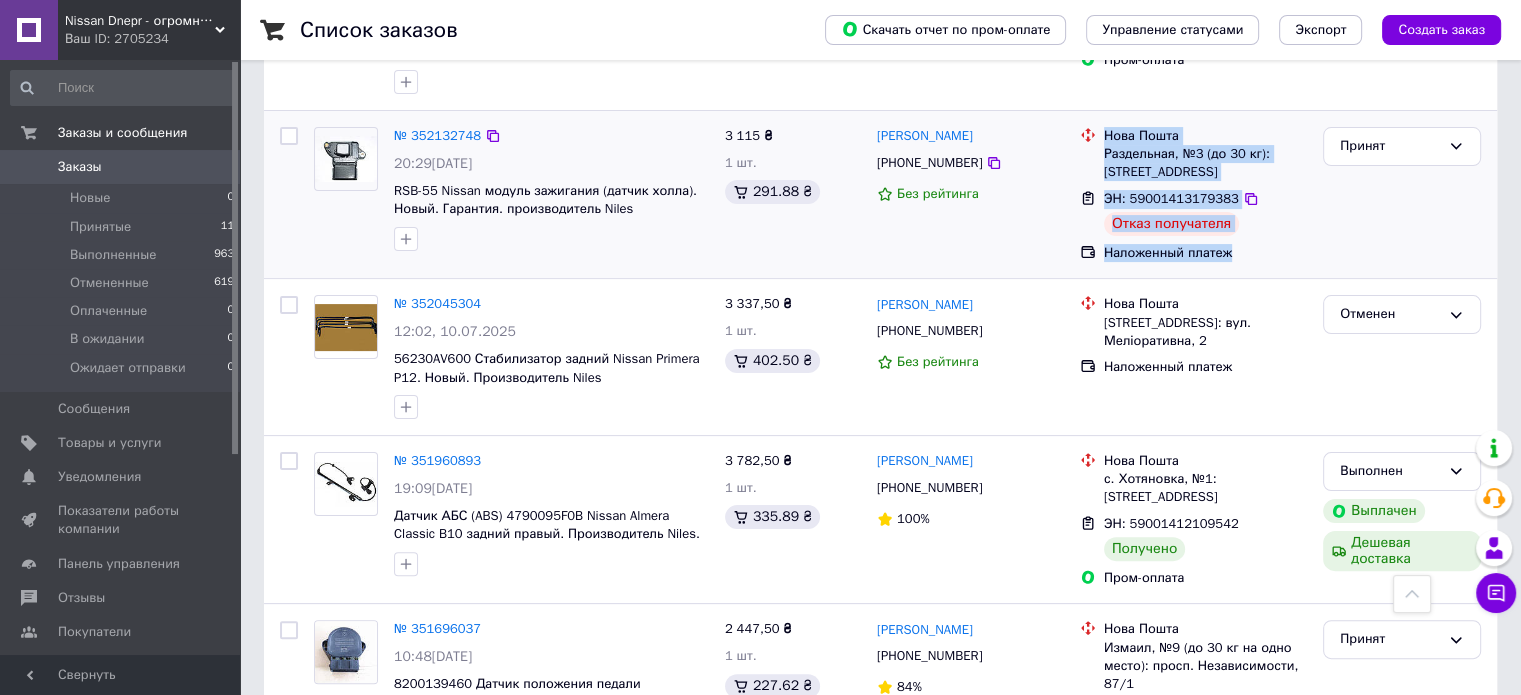 drag, startPoint x: 1106, startPoint y: 127, endPoint x: 1293, endPoint y: 257, distance: 227.74767 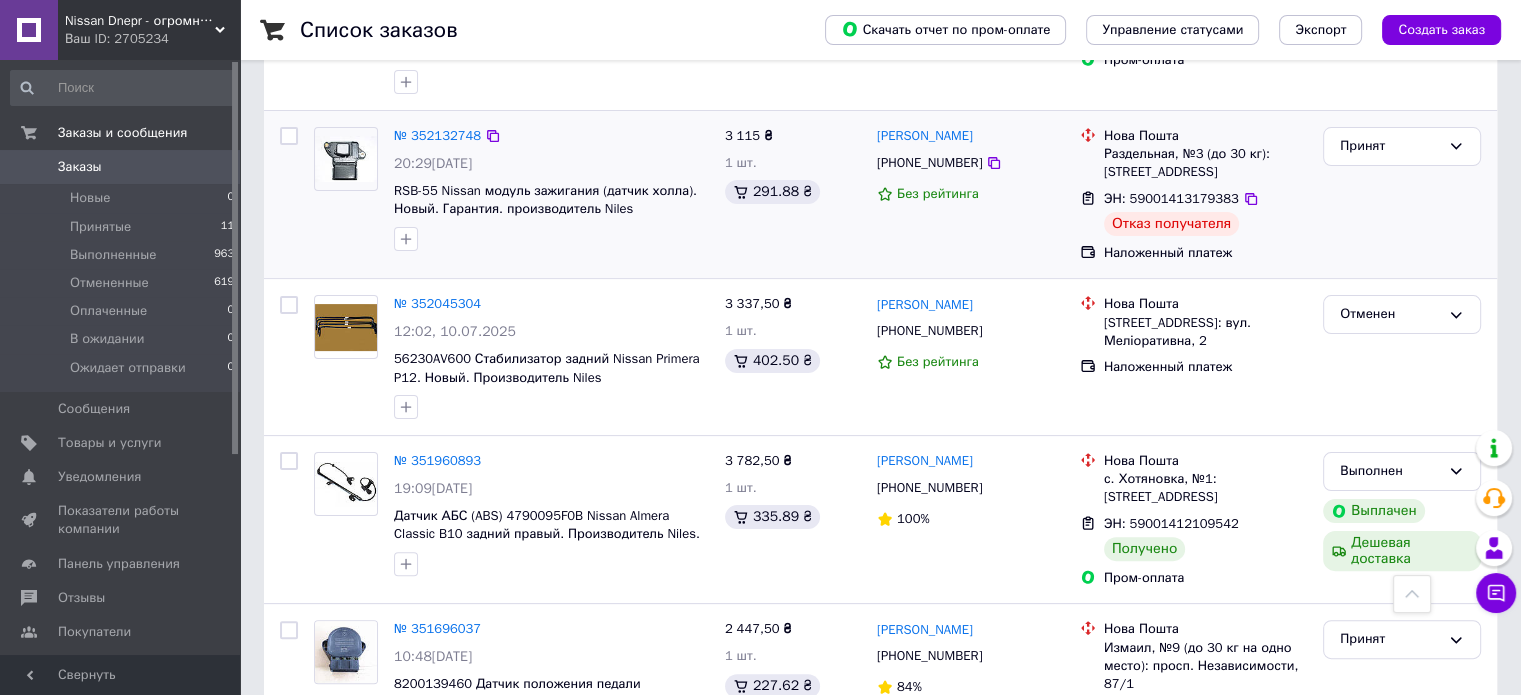 click at bounding box center [1088, 154] 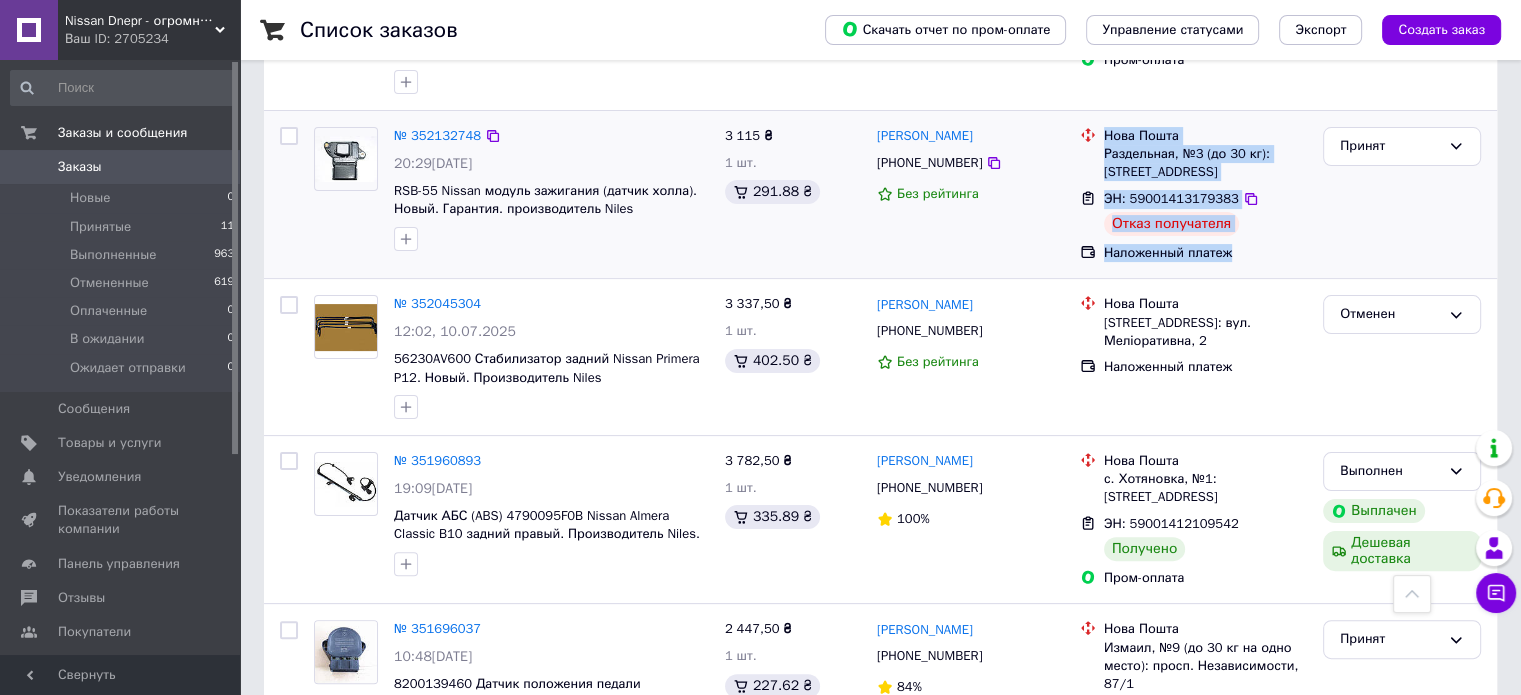drag, startPoint x: 1105, startPoint y: 131, endPoint x: 1293, endPoint y: 259, distance: 227.4379 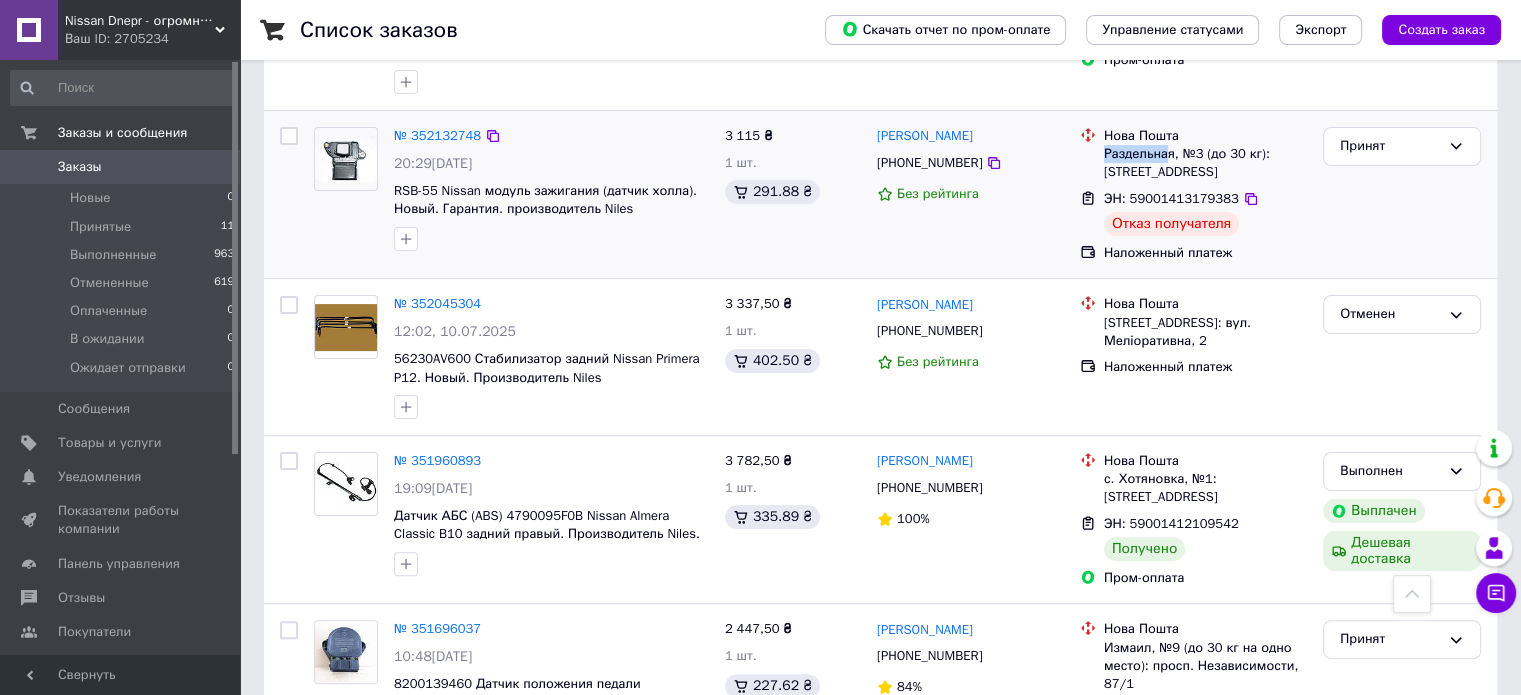 drag, startPoint x: 1167, startPoint y: 155, endPoint x: 1101, endPoint y: 156, distance: 66.007576 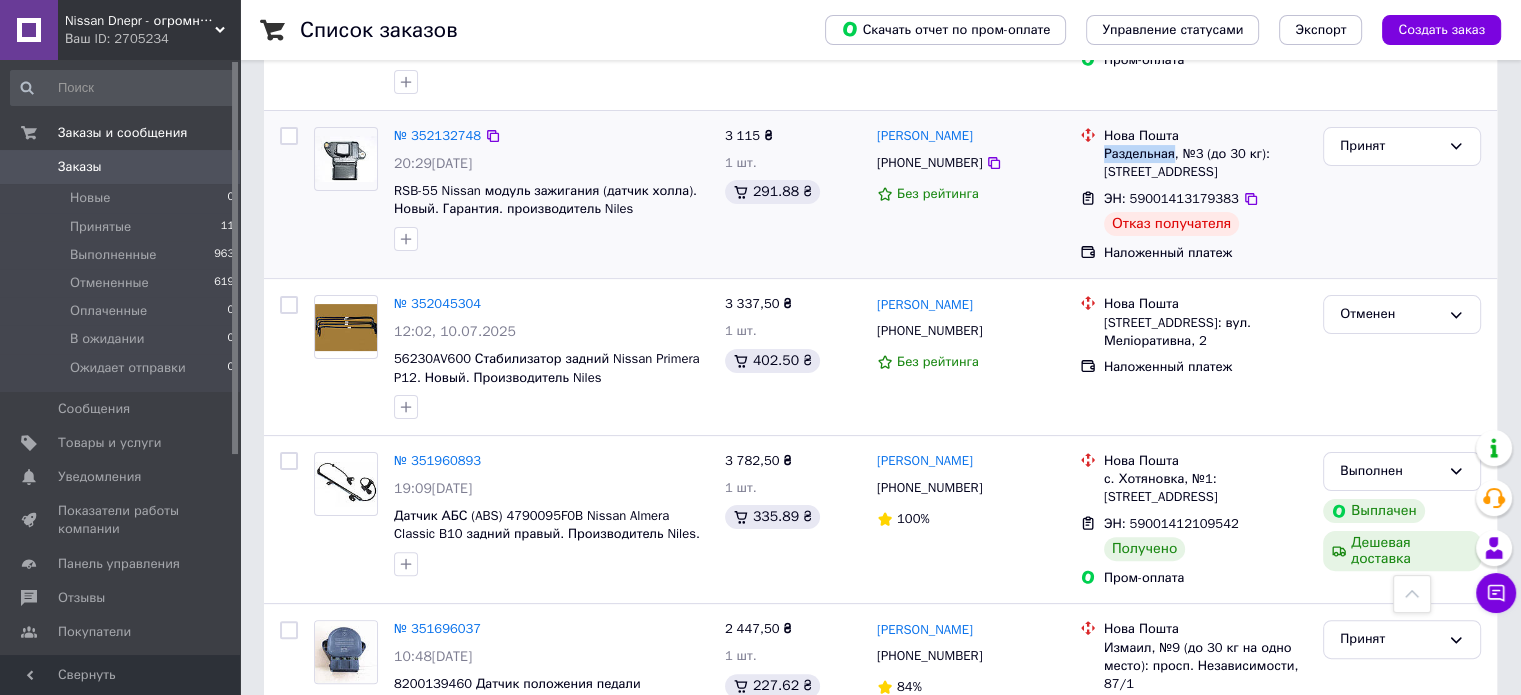 drag, startPoint x: 1104, startPoint y: 151, endPoint x: 1171, endPoint y: 152, distance: 67.00746 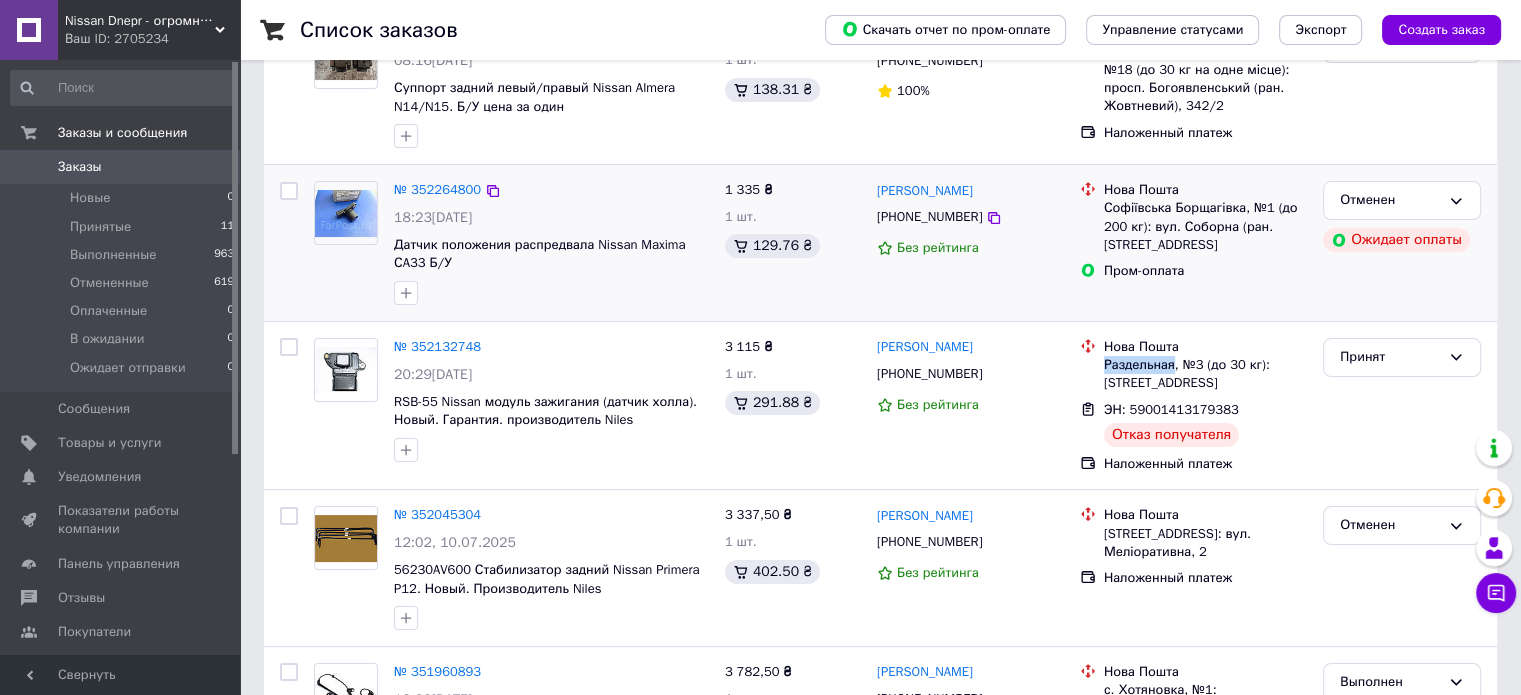 scroll, scrollTop: 200, scrollLeft: 0, axis: vertical 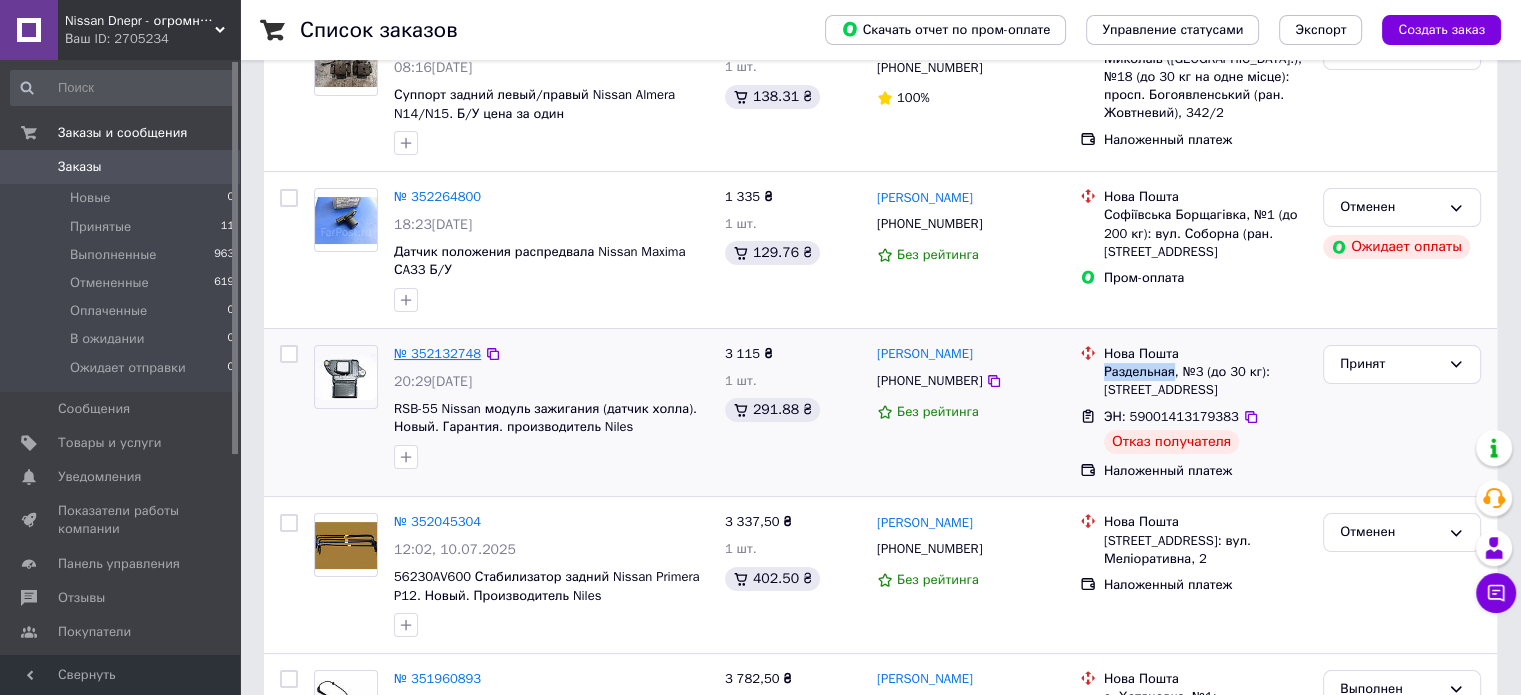 click on "№ 352132748" at bounding box center [437, 353] 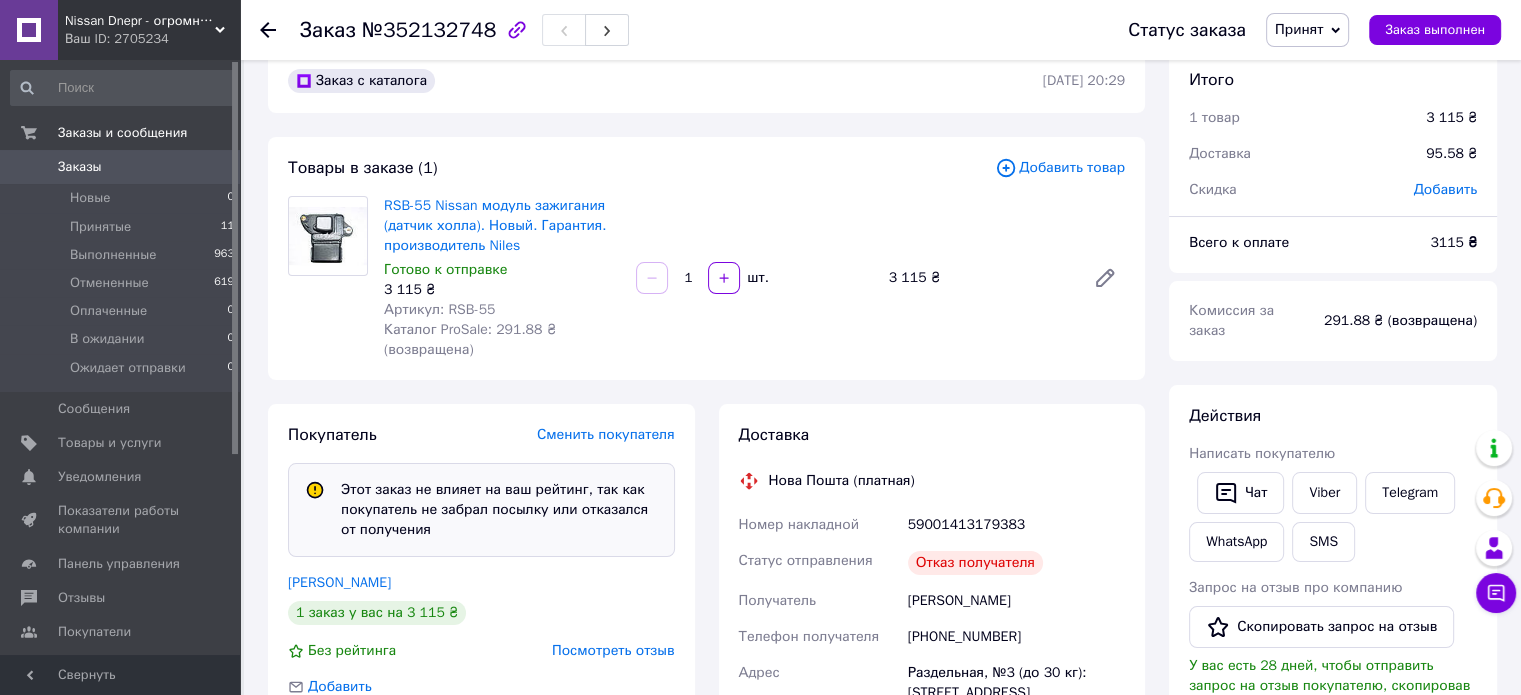 scroll, scrollTop: 0, scrollLeft: 0, axis: both 